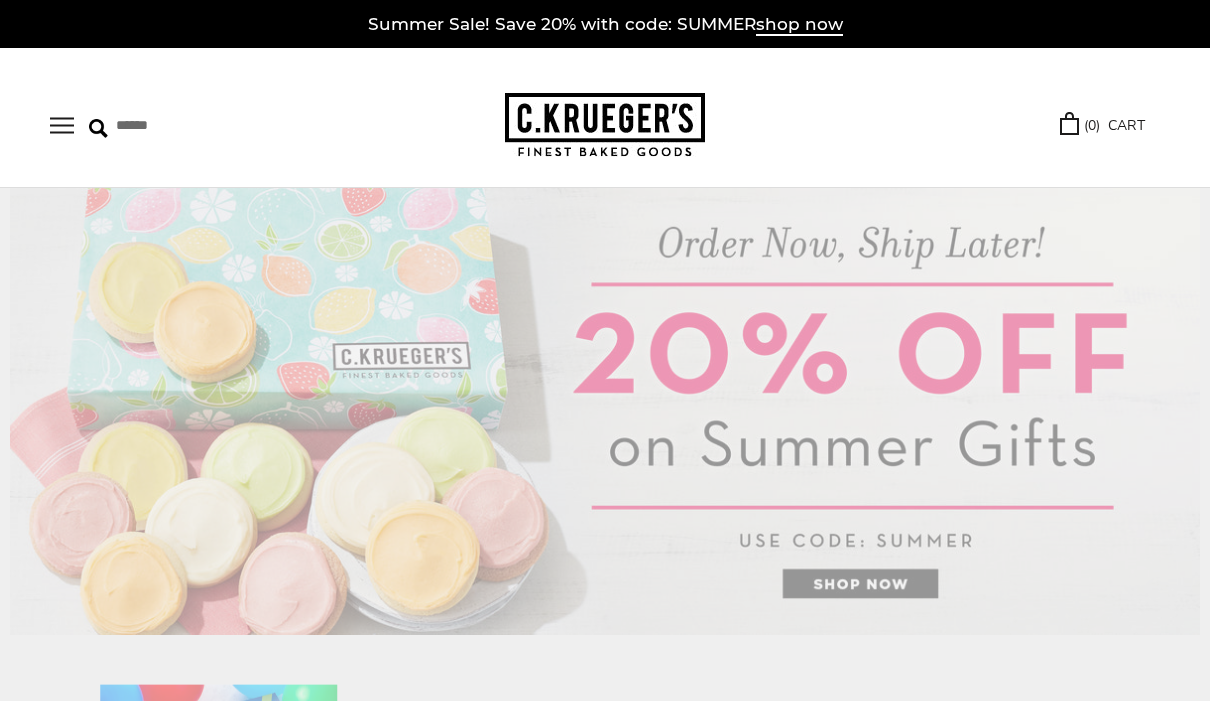 scroll, scrollTop: 0, scrollLeft: 0, axis: both 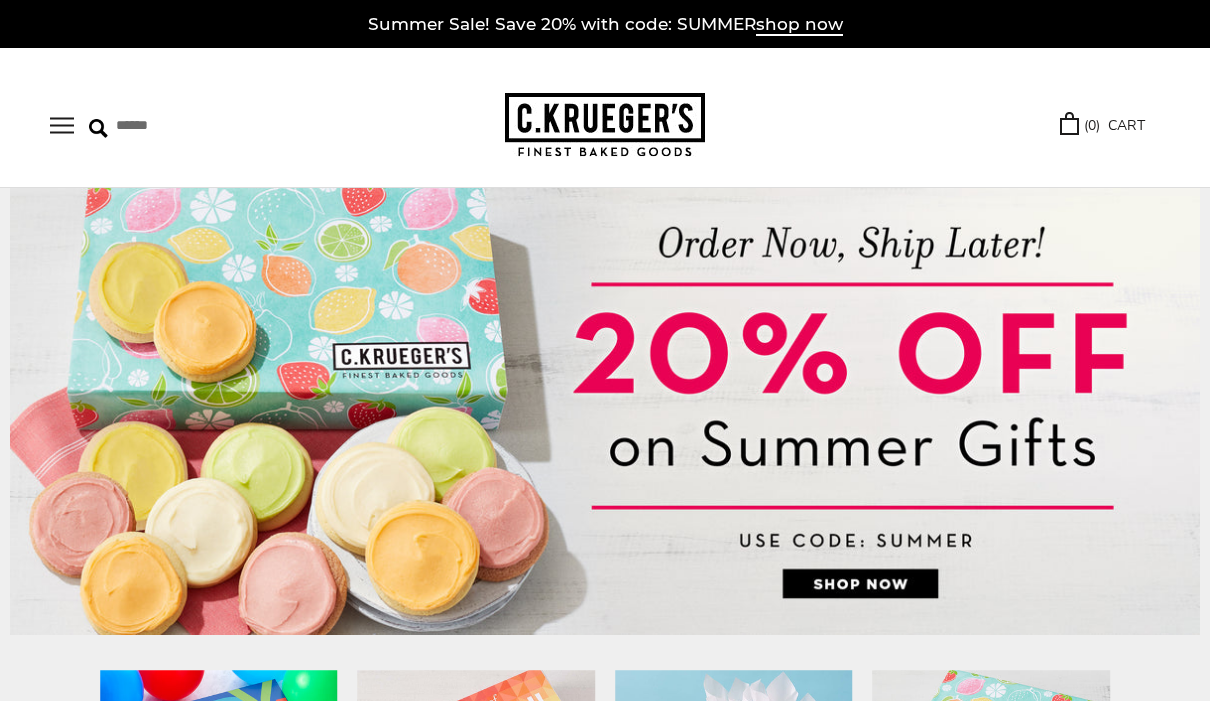 click at bounding box center (62, 125) 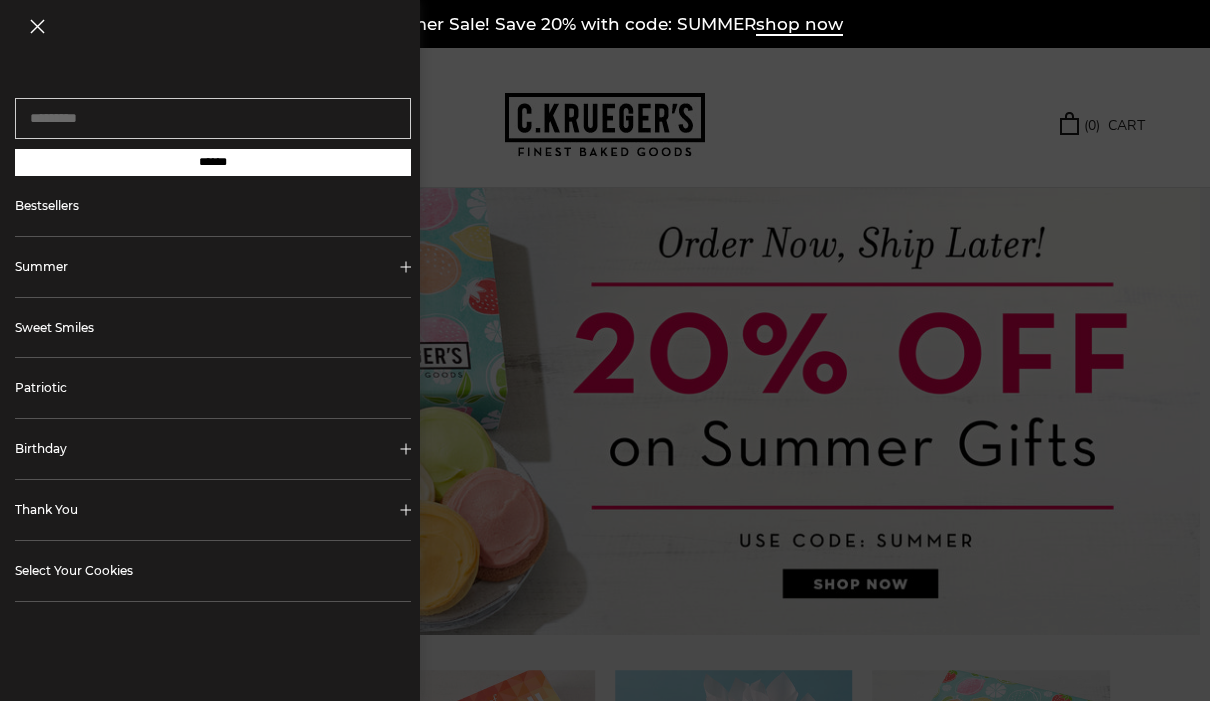 click on "Birthday" at bounding box center [213, 449] 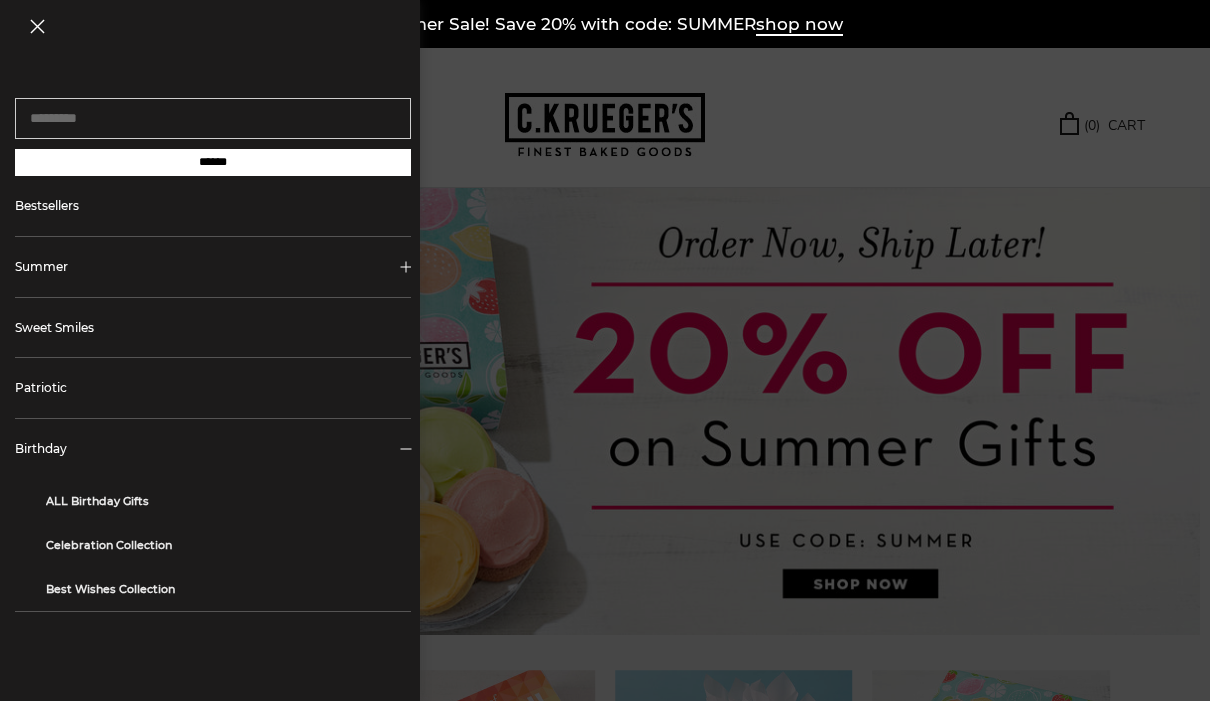 click on "ALL Birthday Gifts" at bounding box center [221, 501] 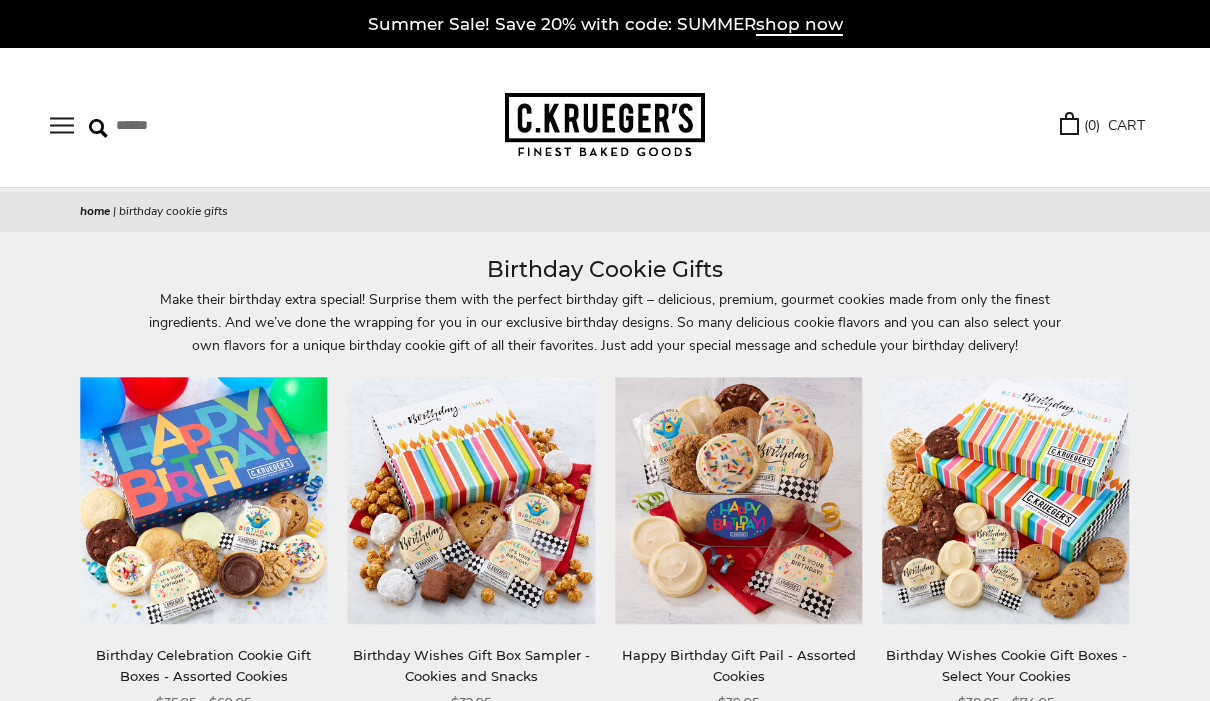 scroll, scrollTop: 0, scrollLeft: 0, axis: both 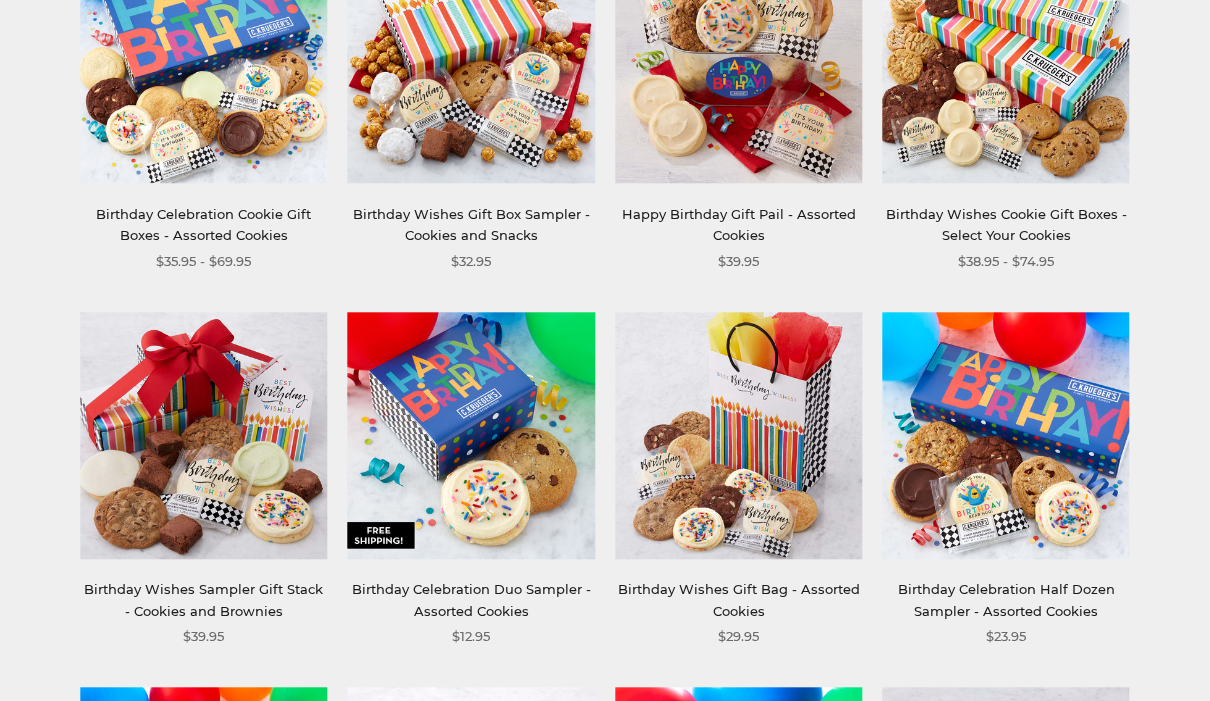 click at bounding box center [471, 436] 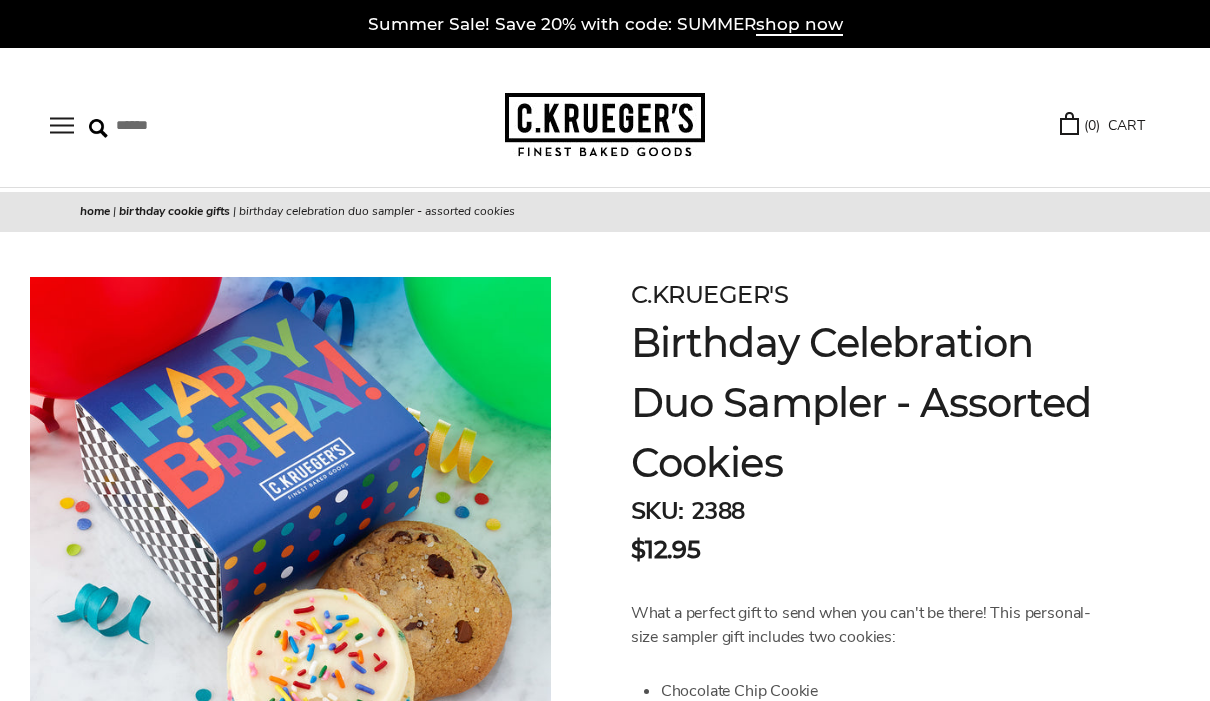 scroll, scrollTop: 0, scrollLeft: 0, axis: both 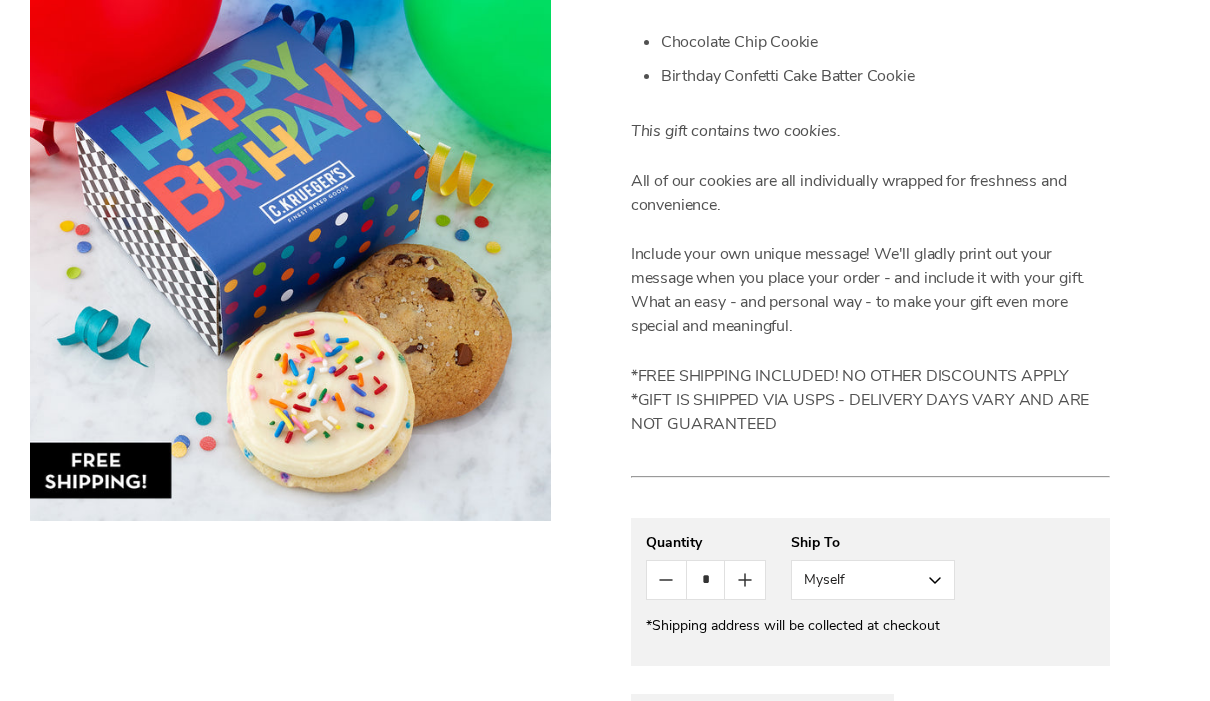 click on "Myself" at bounding box center [873, 581] 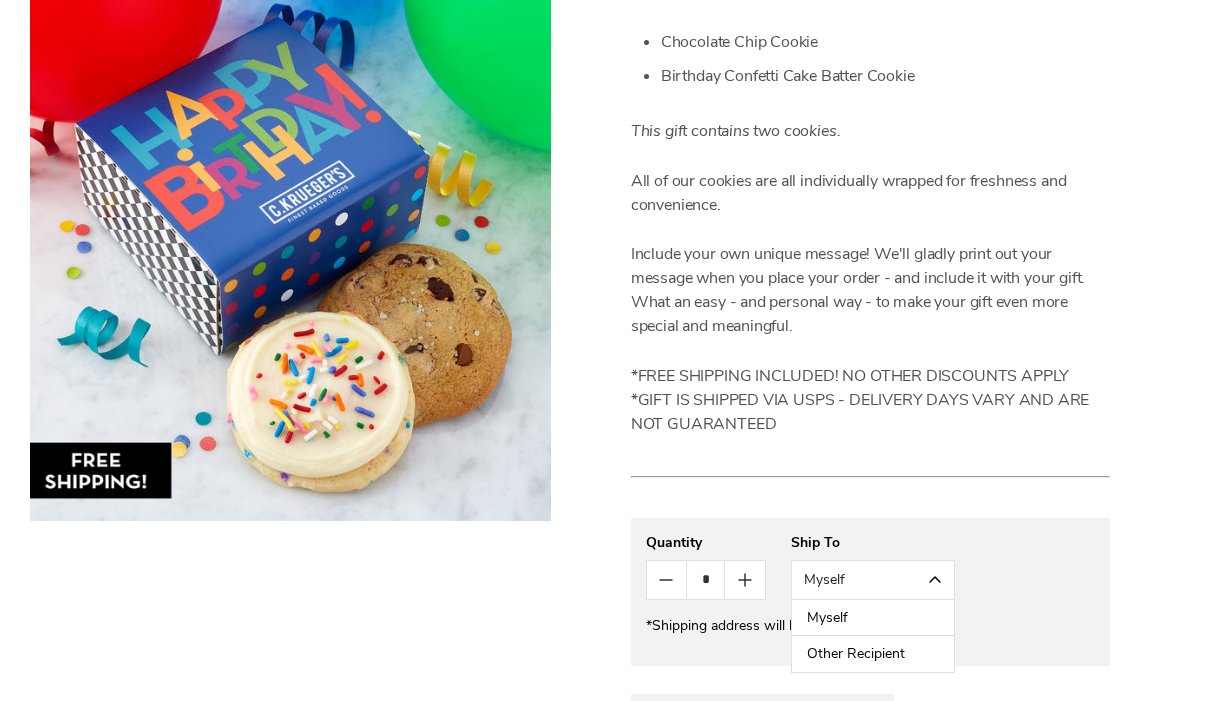 scroll, scrollTop: 649, scrollLeft: 0, axis: vertical 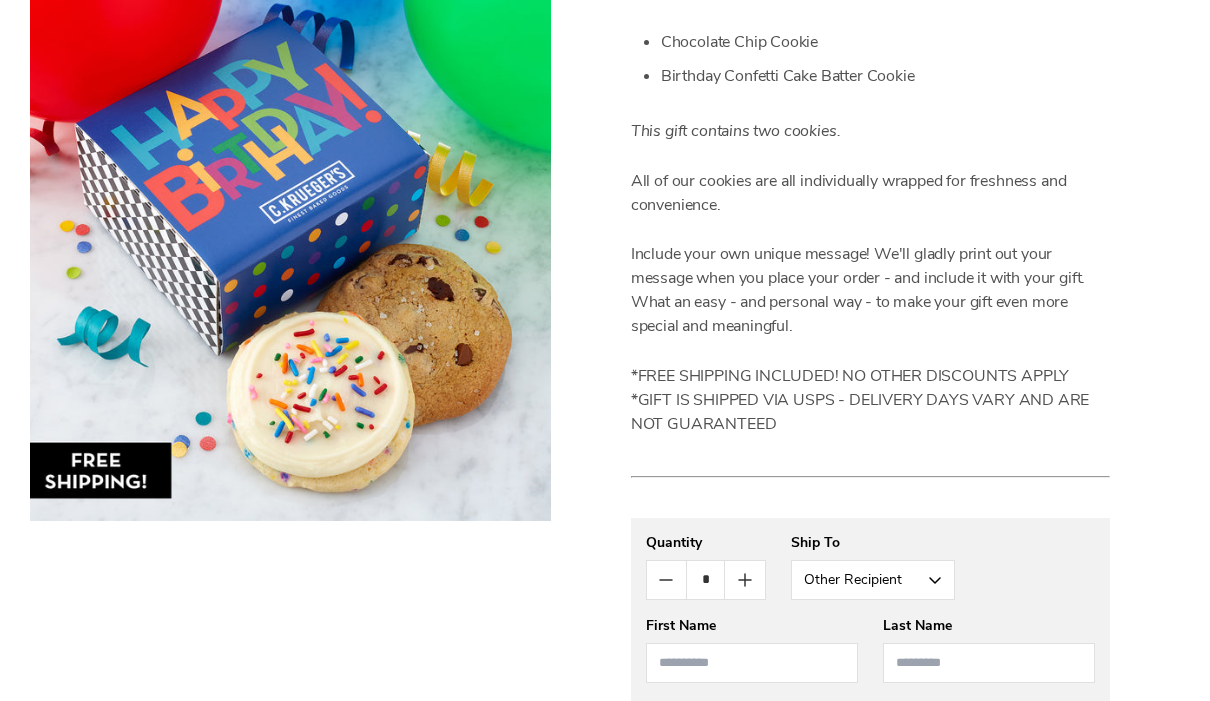 click at bounding box center [752, 663] 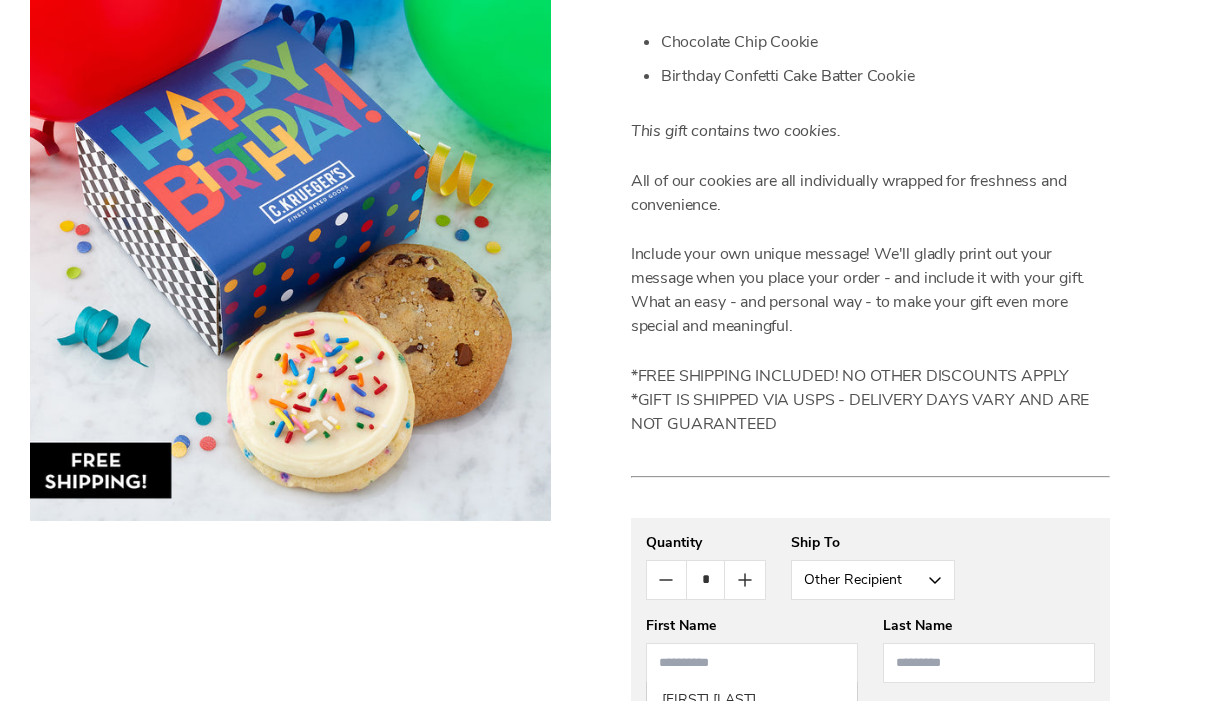 scroll, scrollTop: 881, scrollLeft: 0, axis: vertical 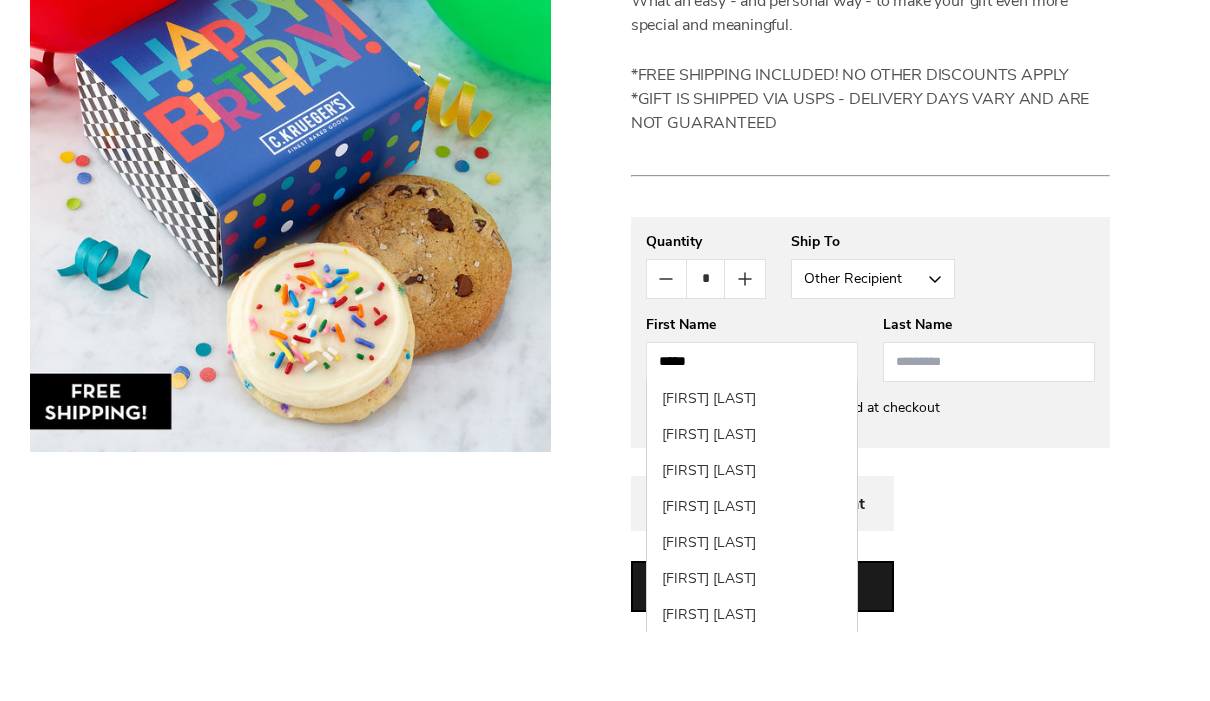 type on "****" 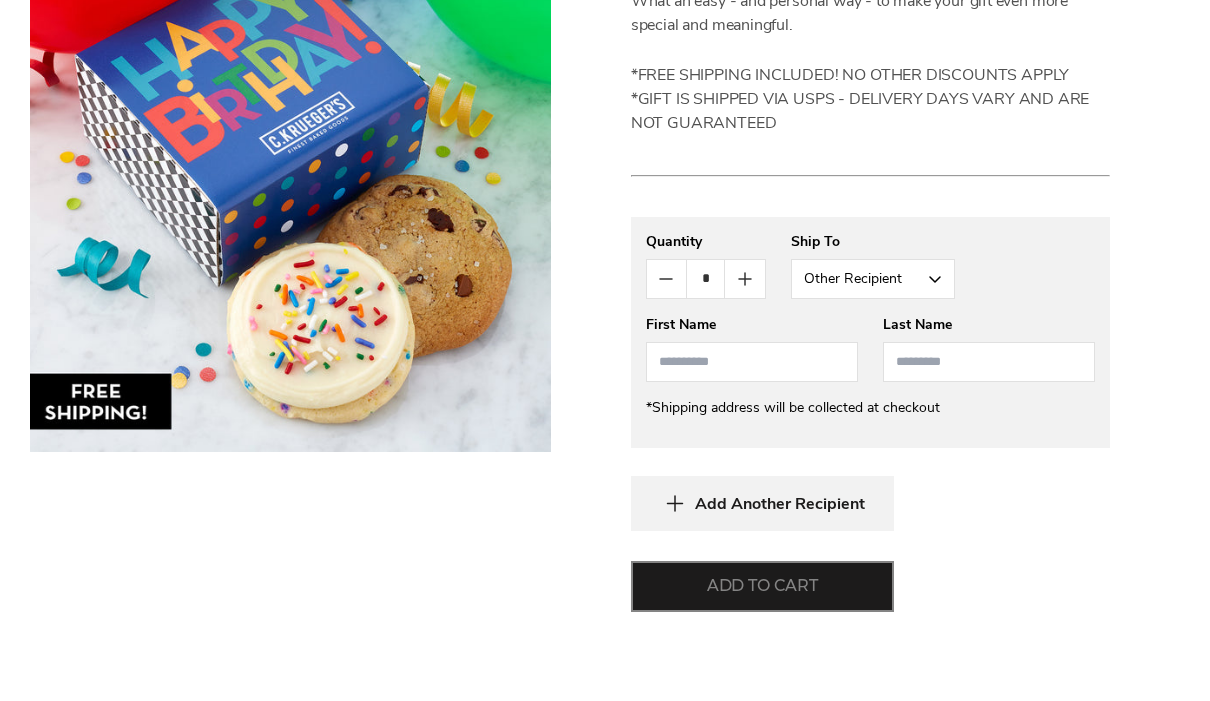click on "Add to cart" at bounding box center [762, 655] 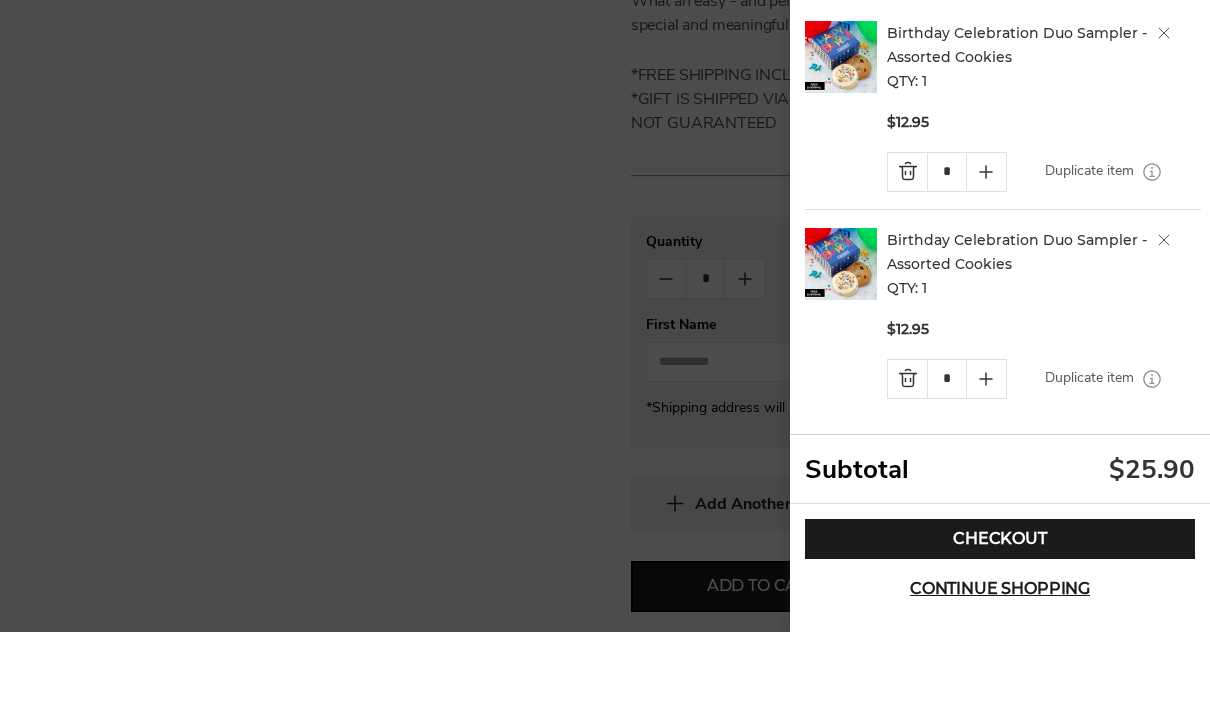 click at bounding box center [1164, 102] 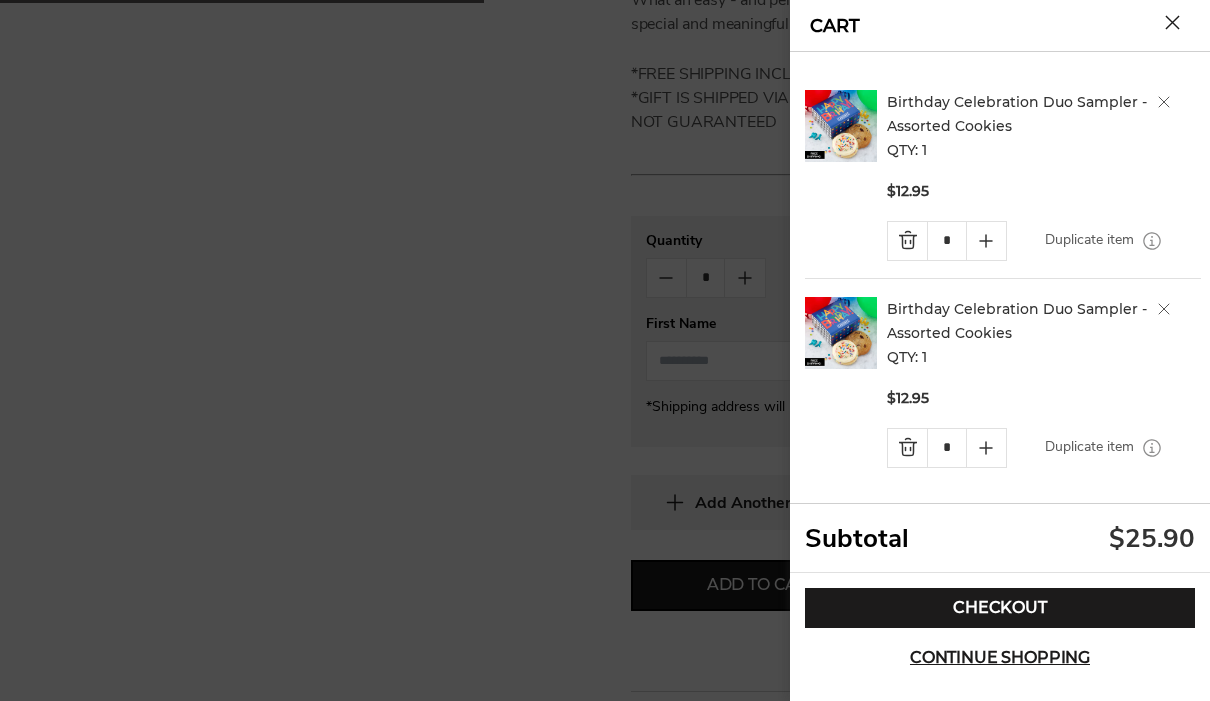 click 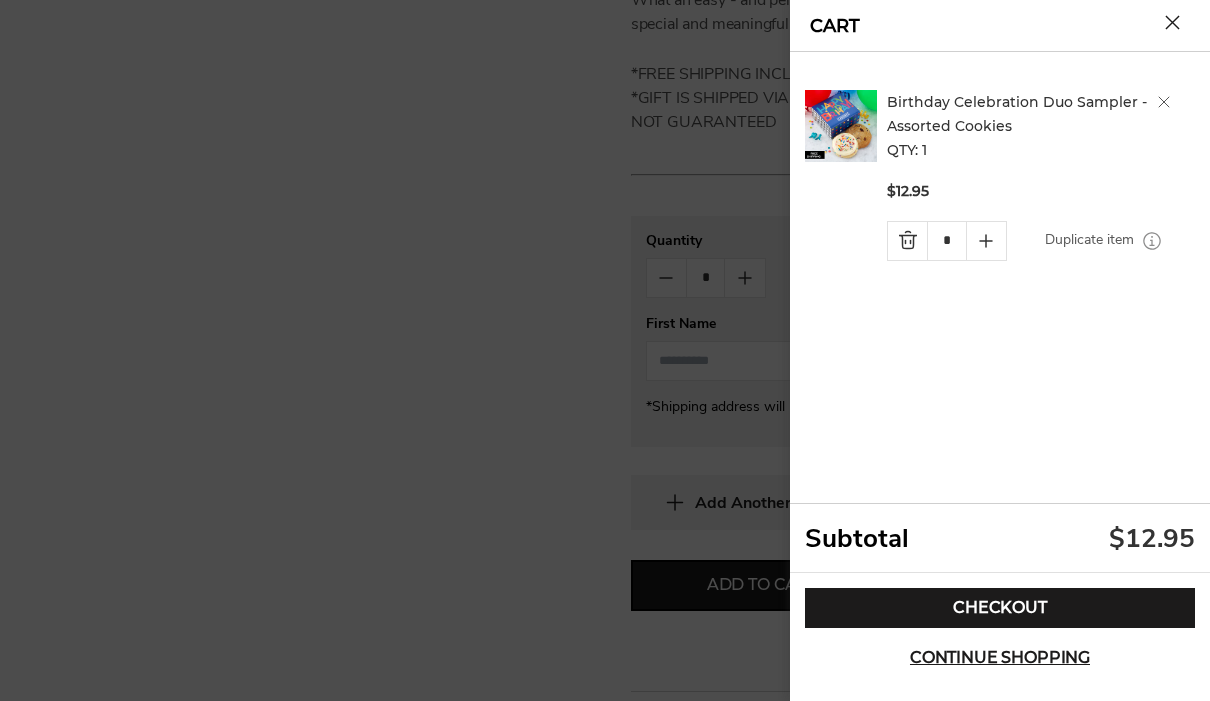 click at bounding box center (1164, 102) 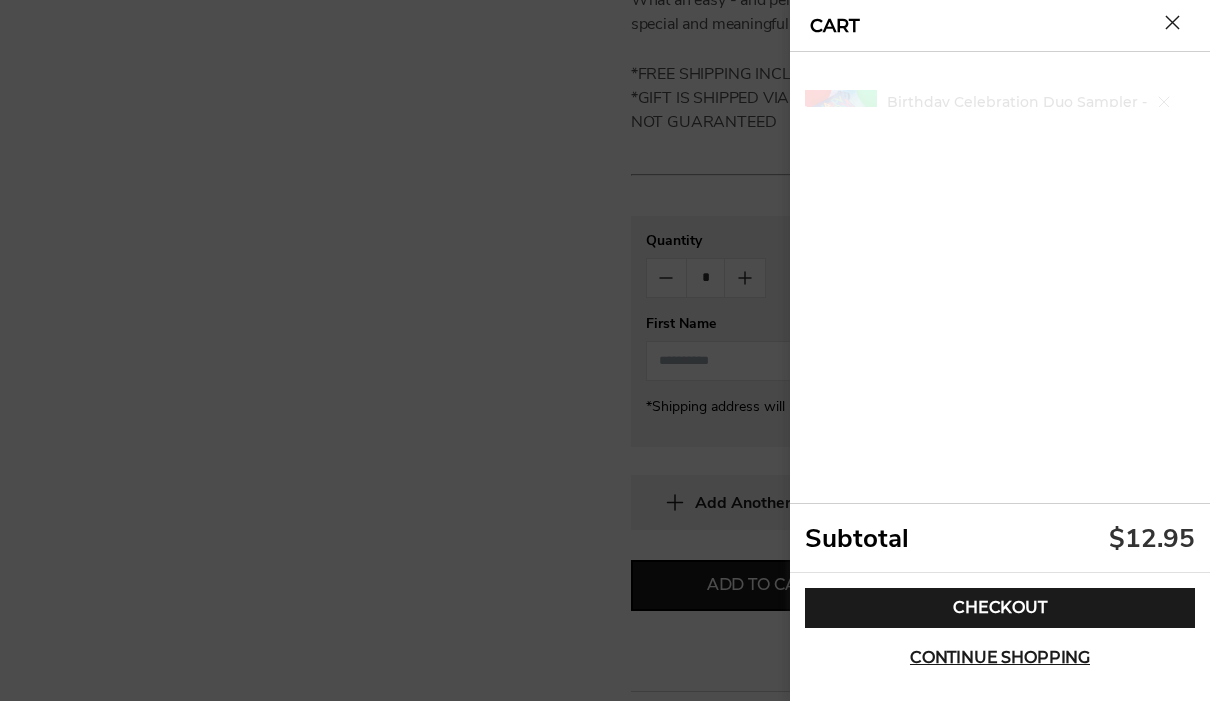 click on "Birthday Celebration Duo Sampler - Assorted Cookies
QTY: 1
$12.95
*
Duplicate item" at bounding box center (1003, 278) 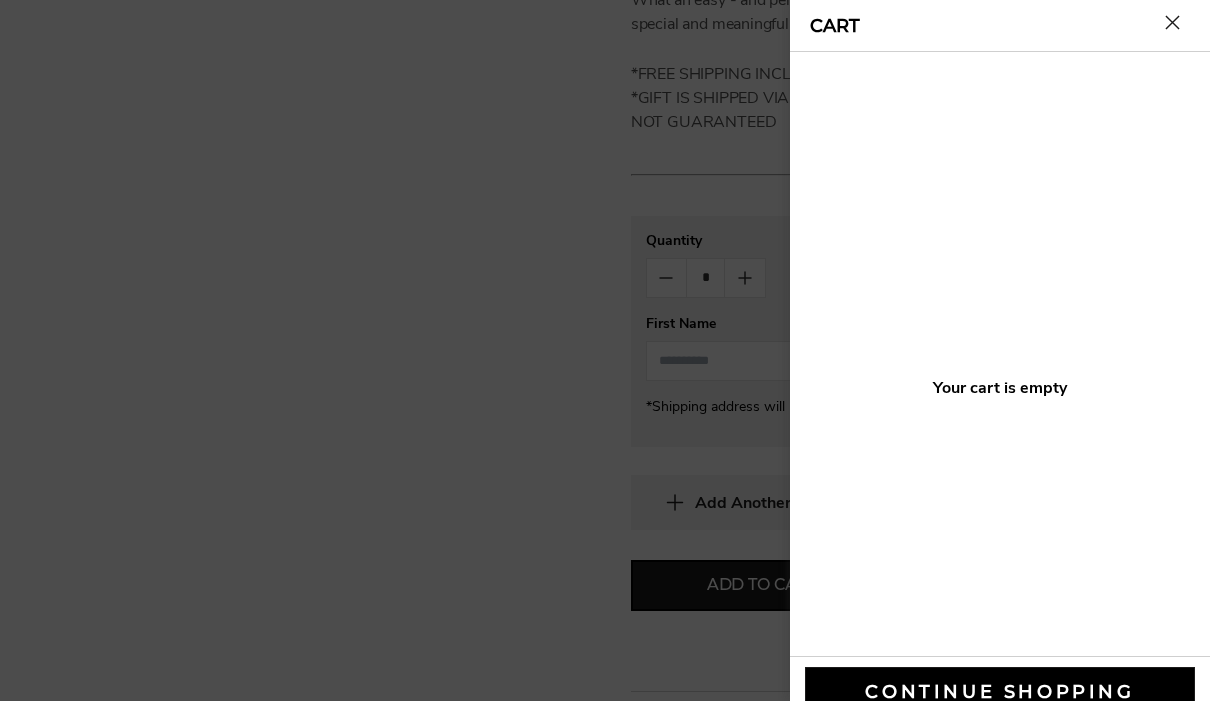 click at bounding box center [1172, 22] 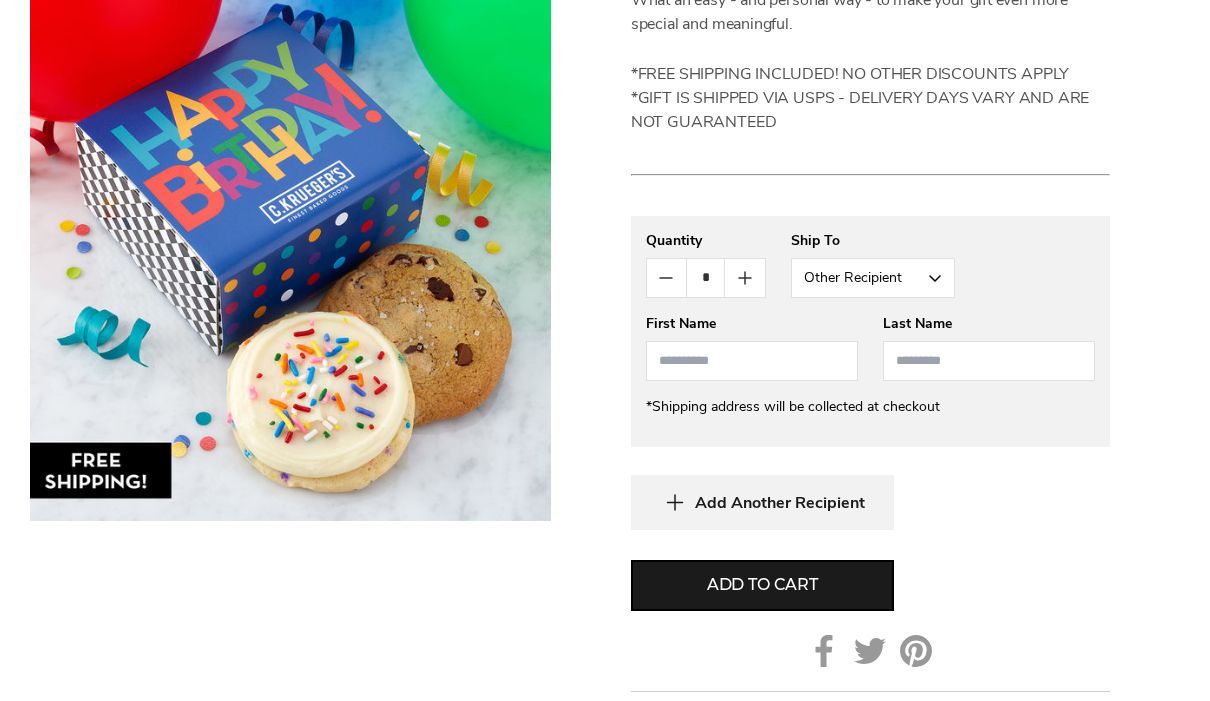 click at bounding box center [752, 361] 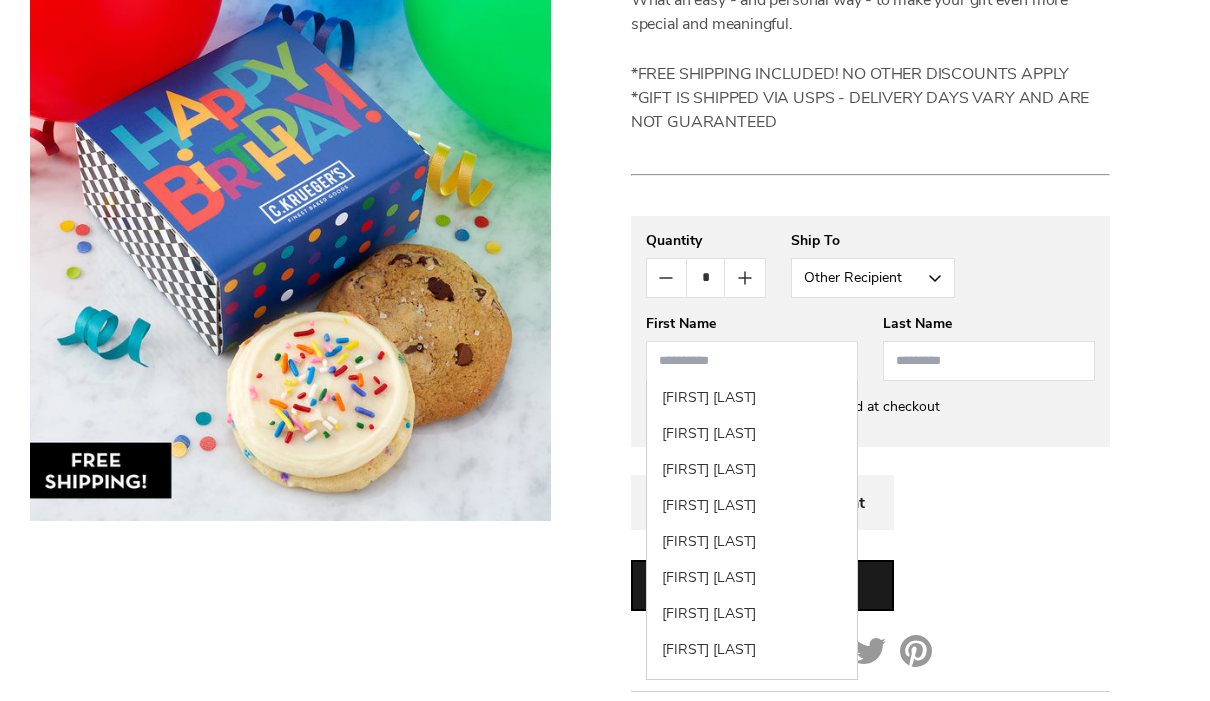 scroll, scrollTop: 950, scrollLeft: 0, axis: vertical 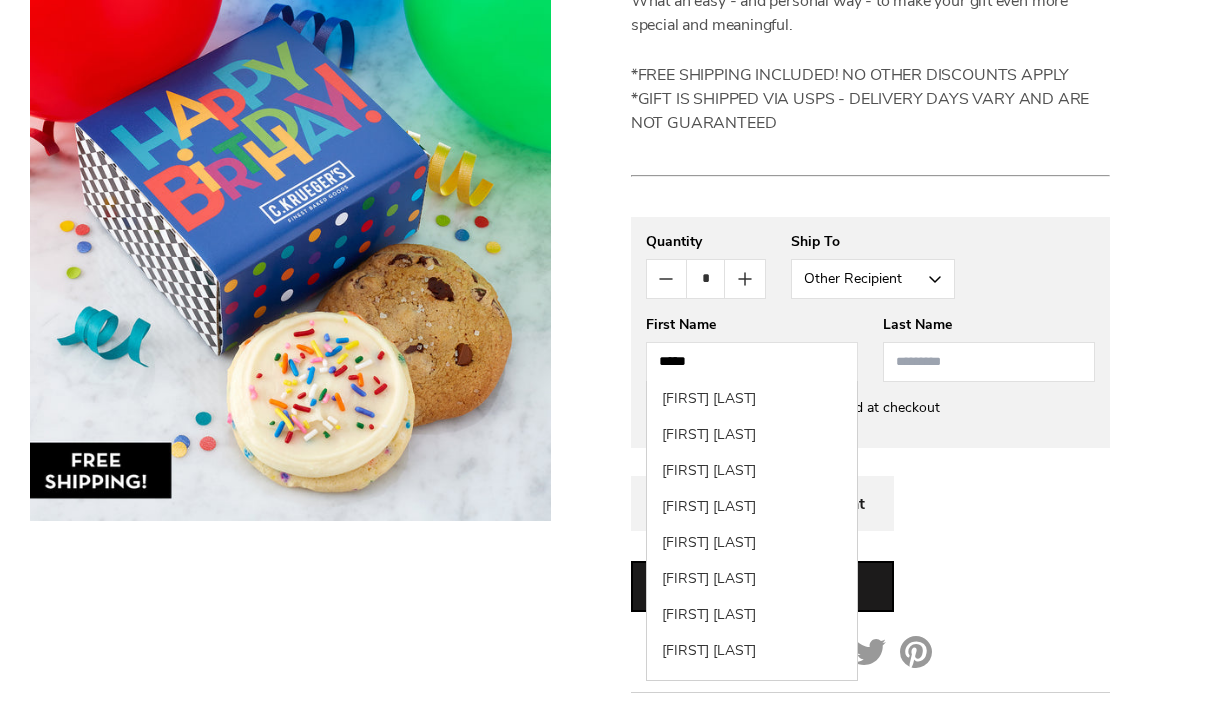 type on "****" 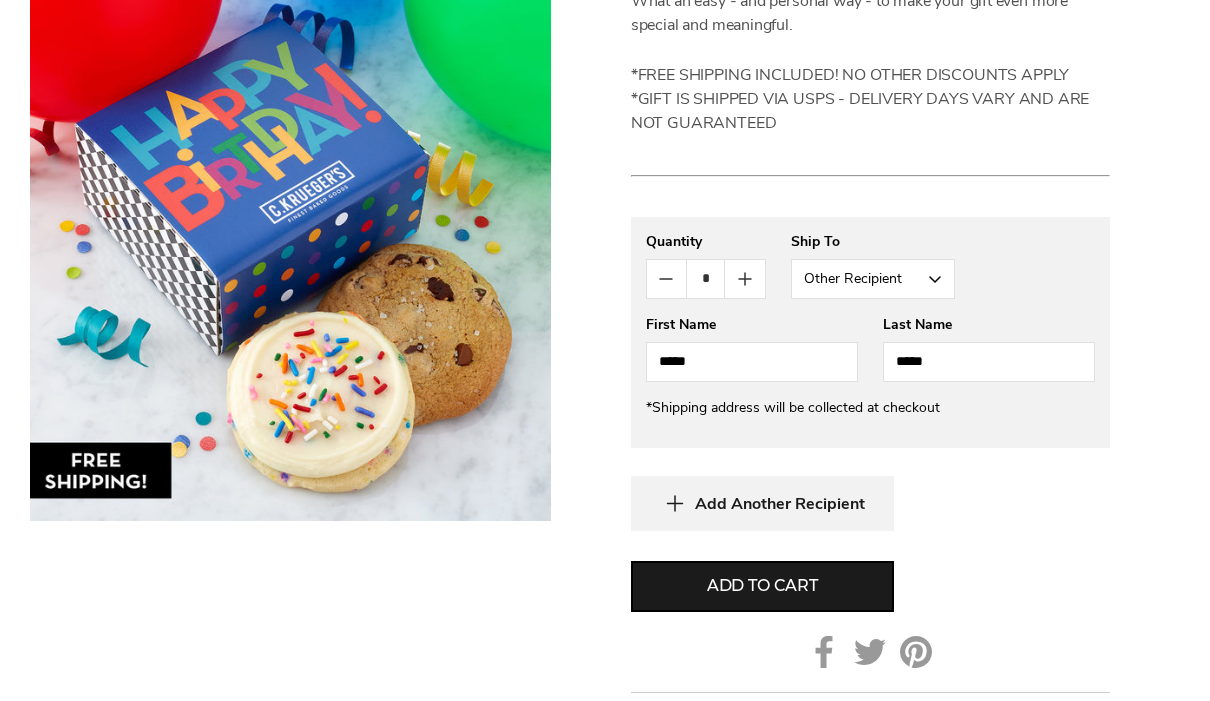 type on "*****" 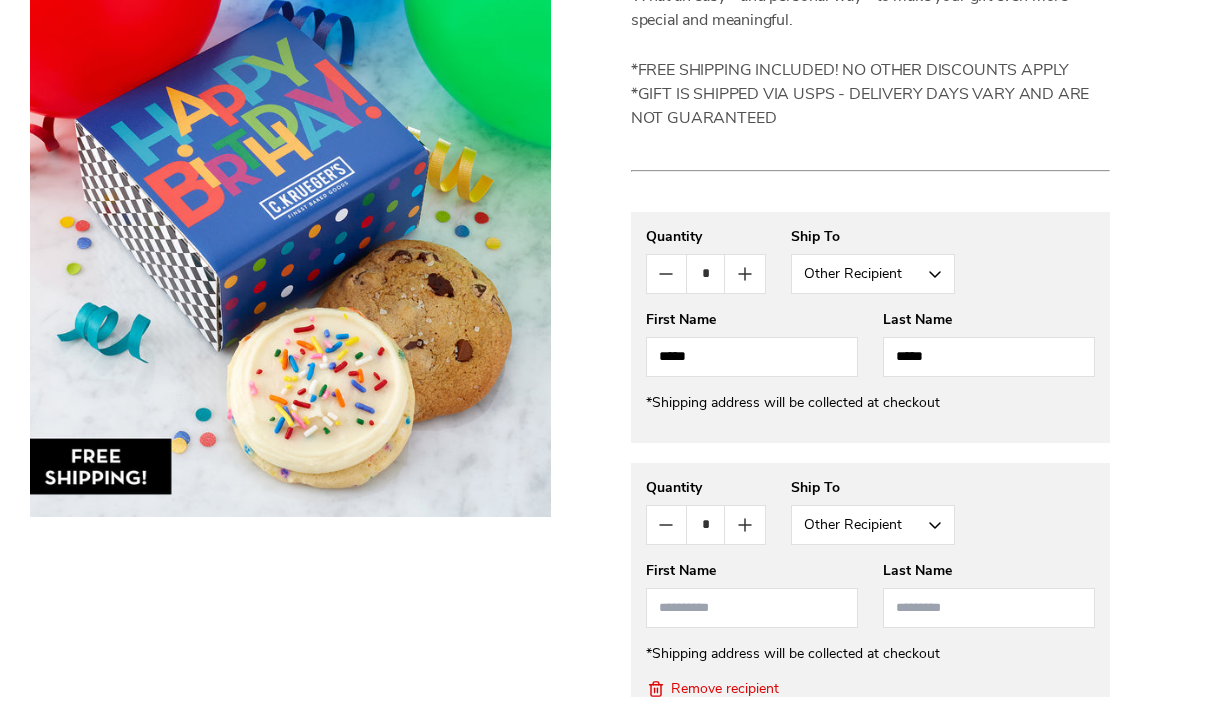 scroll, scrollTop: 955, scrollLeft: 0, axis: vertical 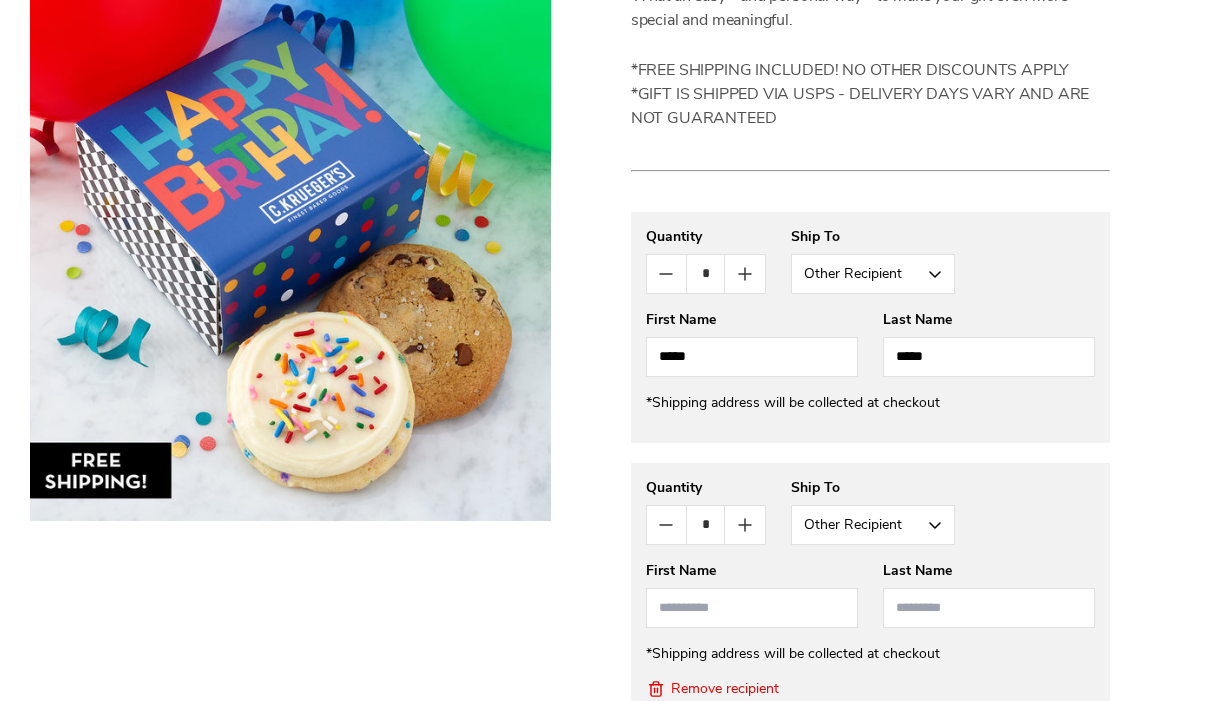 click at bounding box center [752, 608] 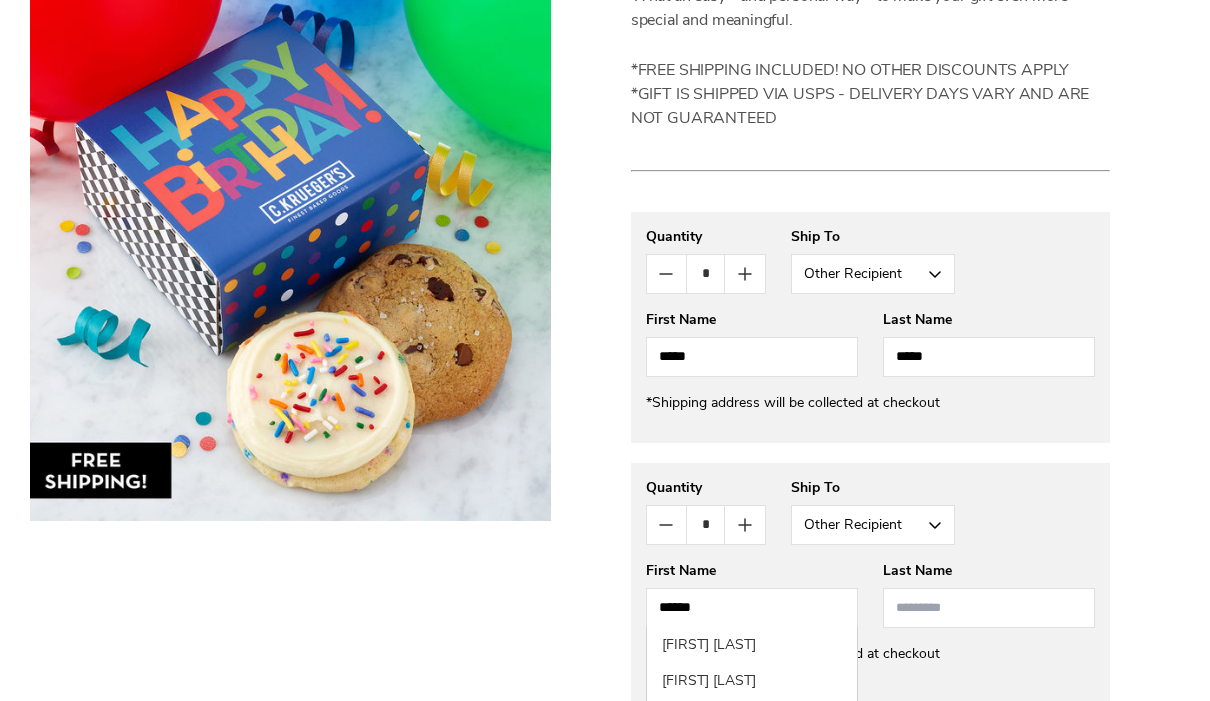 type on "******" 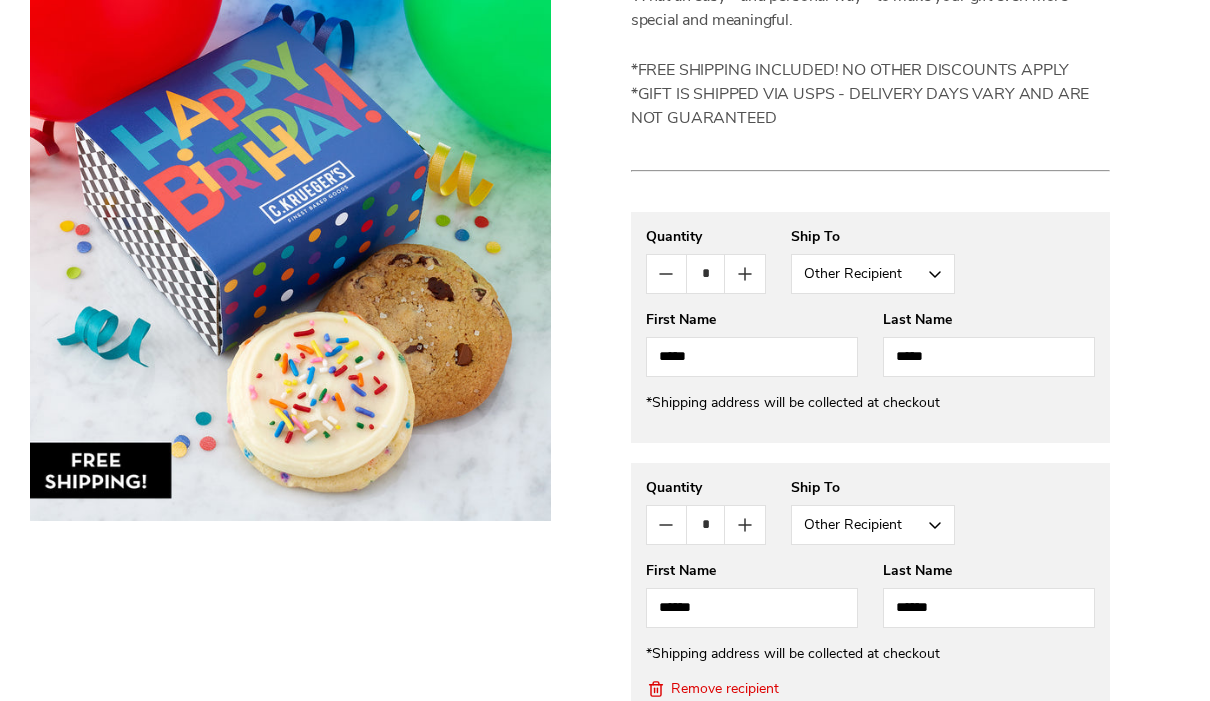 type on "*****" 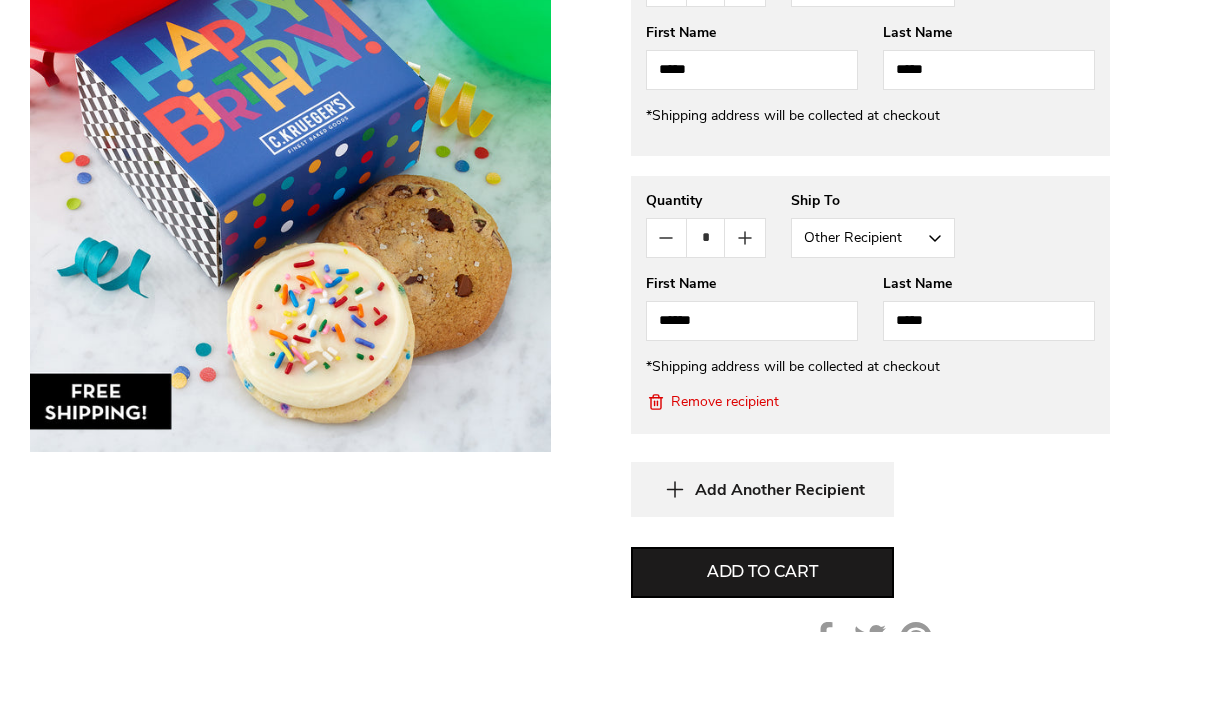scroll, scrollTop: 1176, scrollLeft: 0, axis: vertical 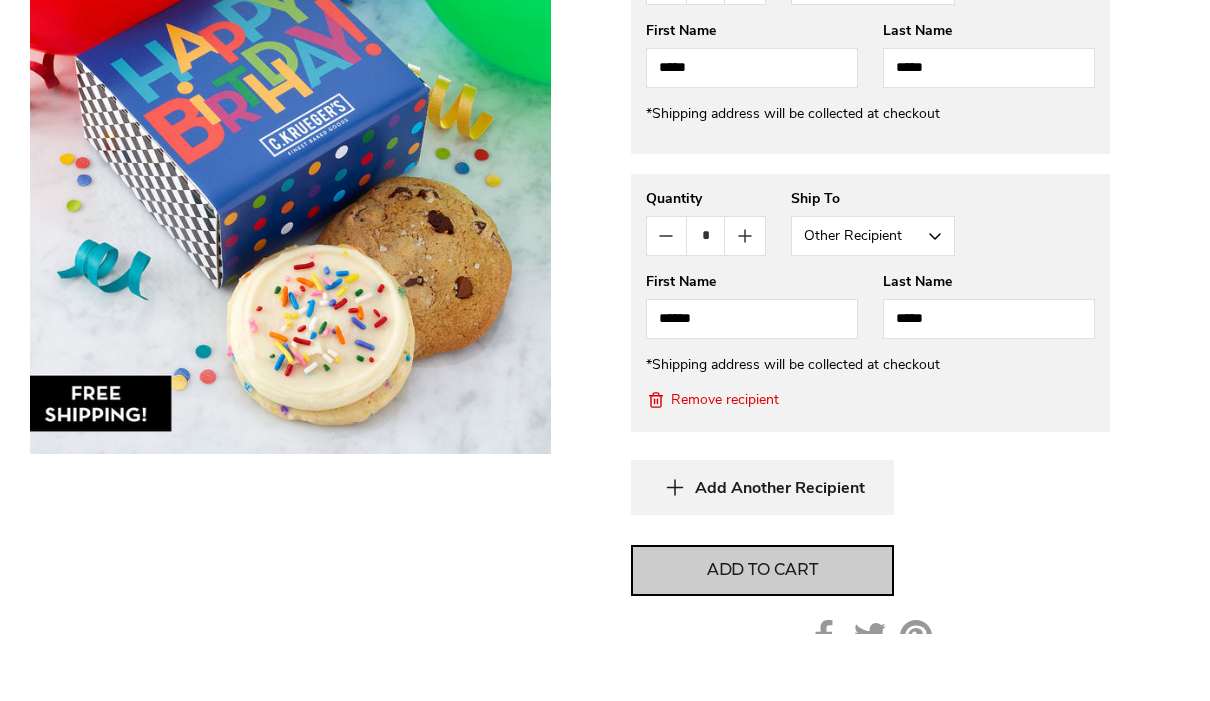 click on "Add to cart" at bounding box center (762, 638) 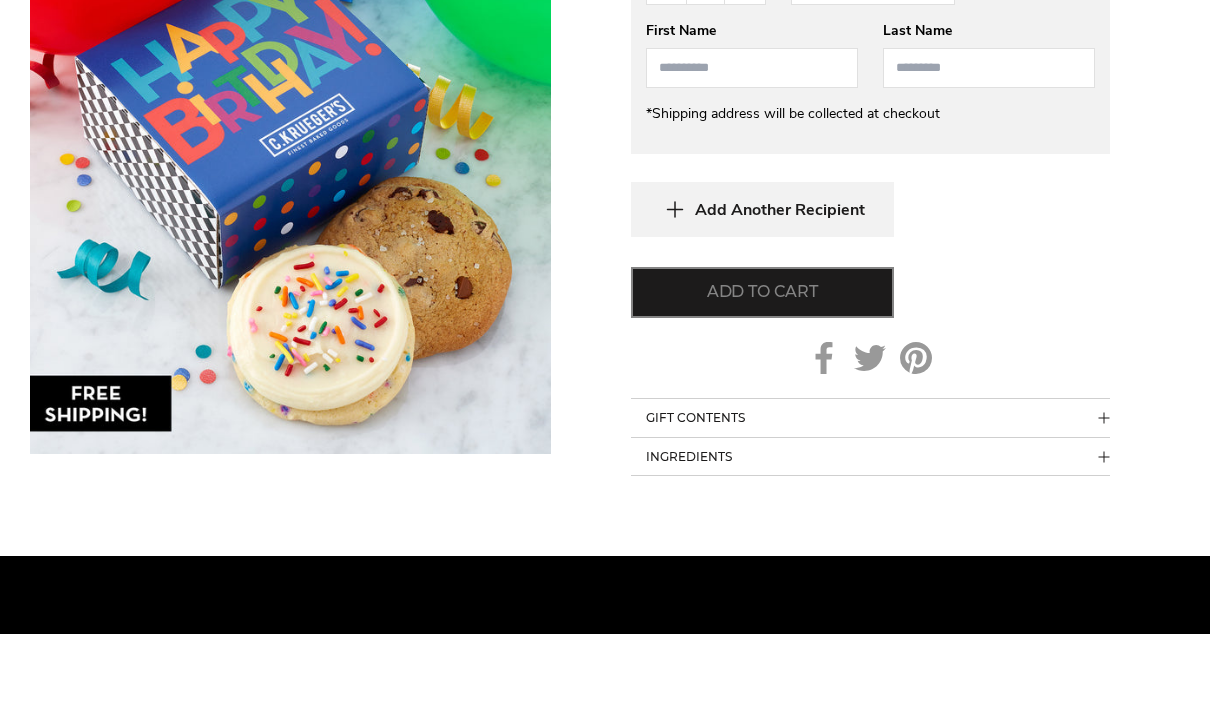 scroll, scrollTop: 1244, scrollLeft: 0, axis: vertical 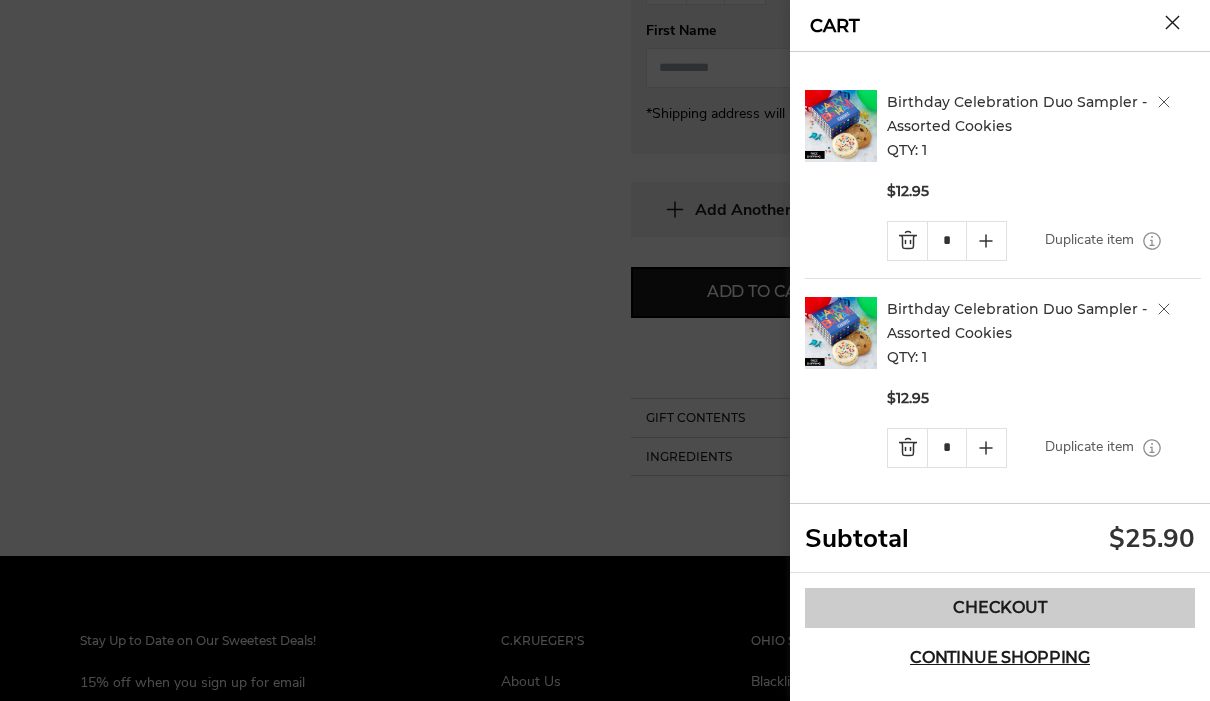 click on "Checkout" at bounding box center (1000, 608) 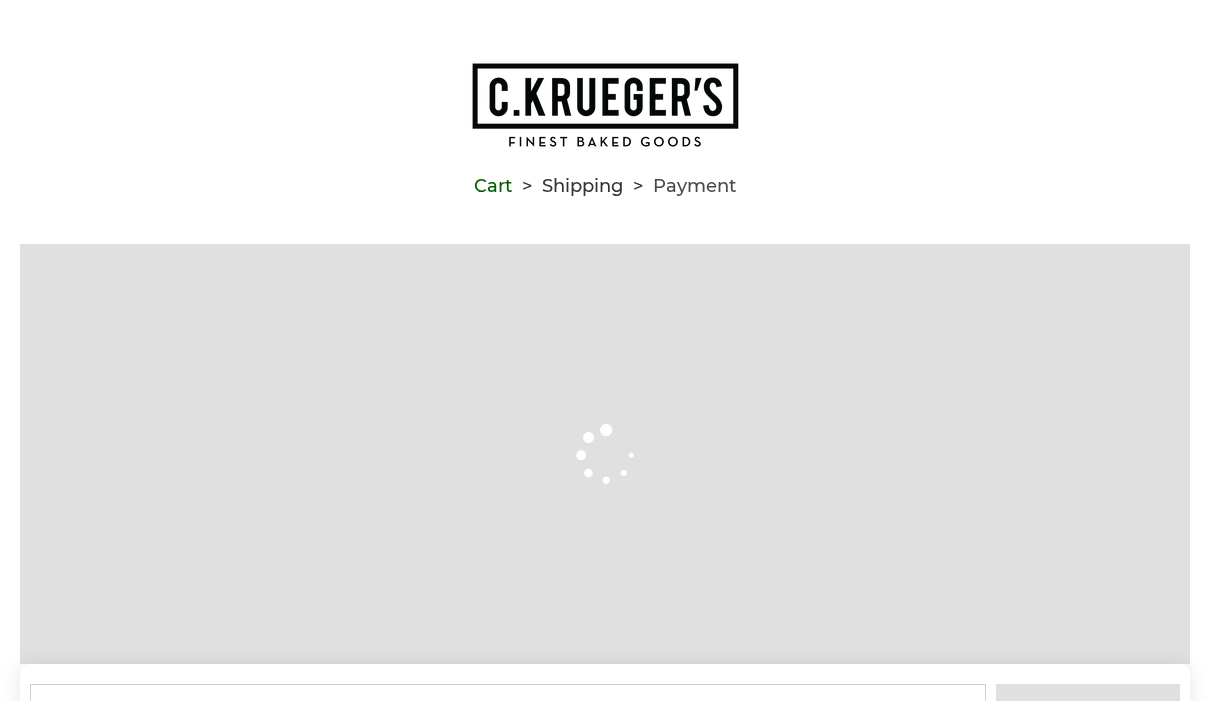 scroll, scrollTop: 0, scrollLeft: 0, axis: both 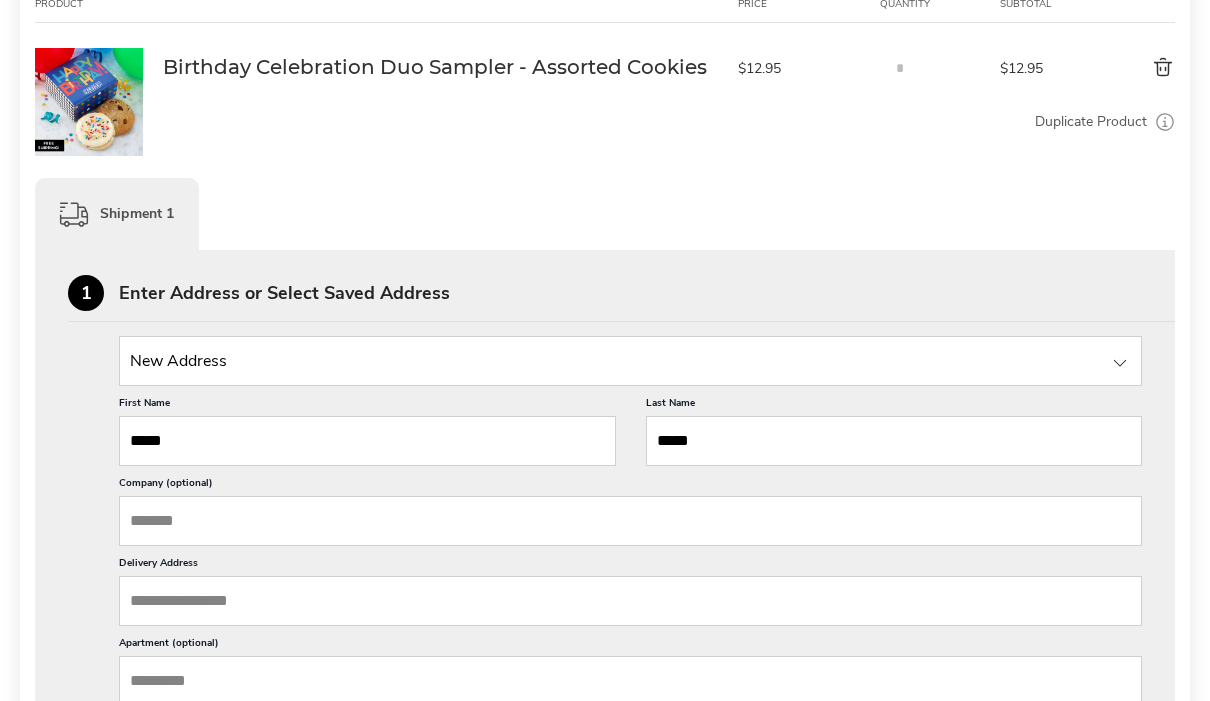 click at bounding box center [630, 362] 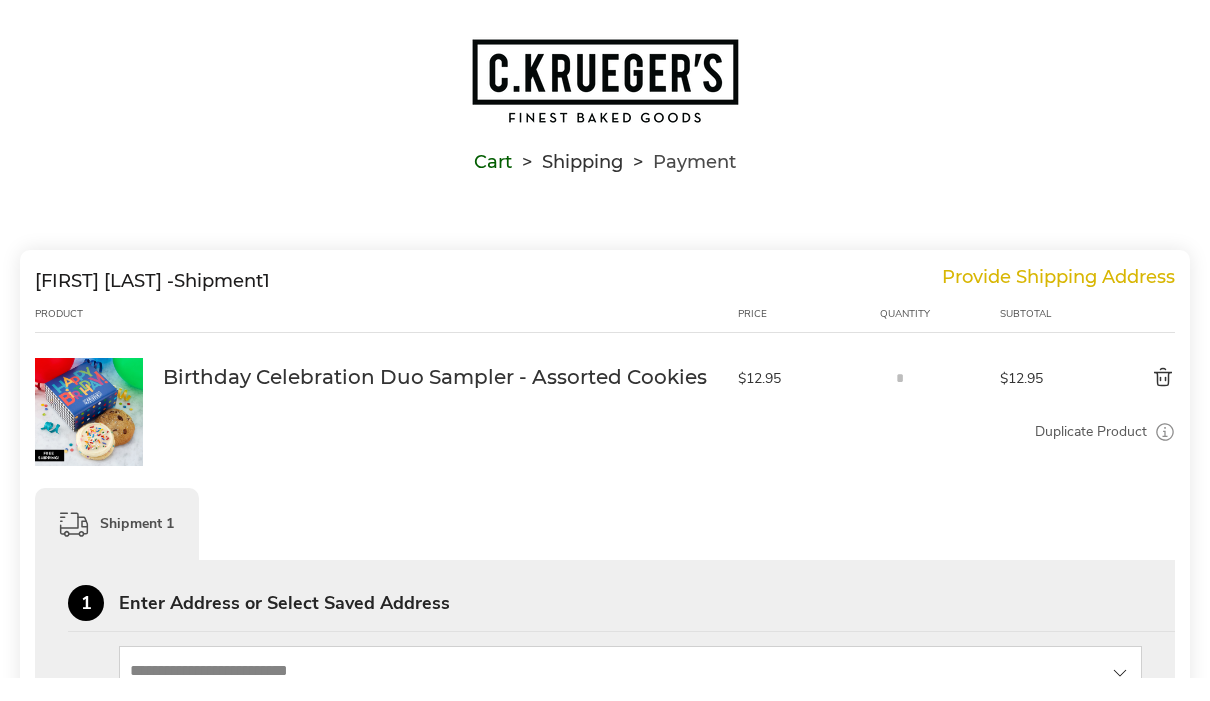scroll, scrollTop: 18, scrollLeft: 0, axis: vertical 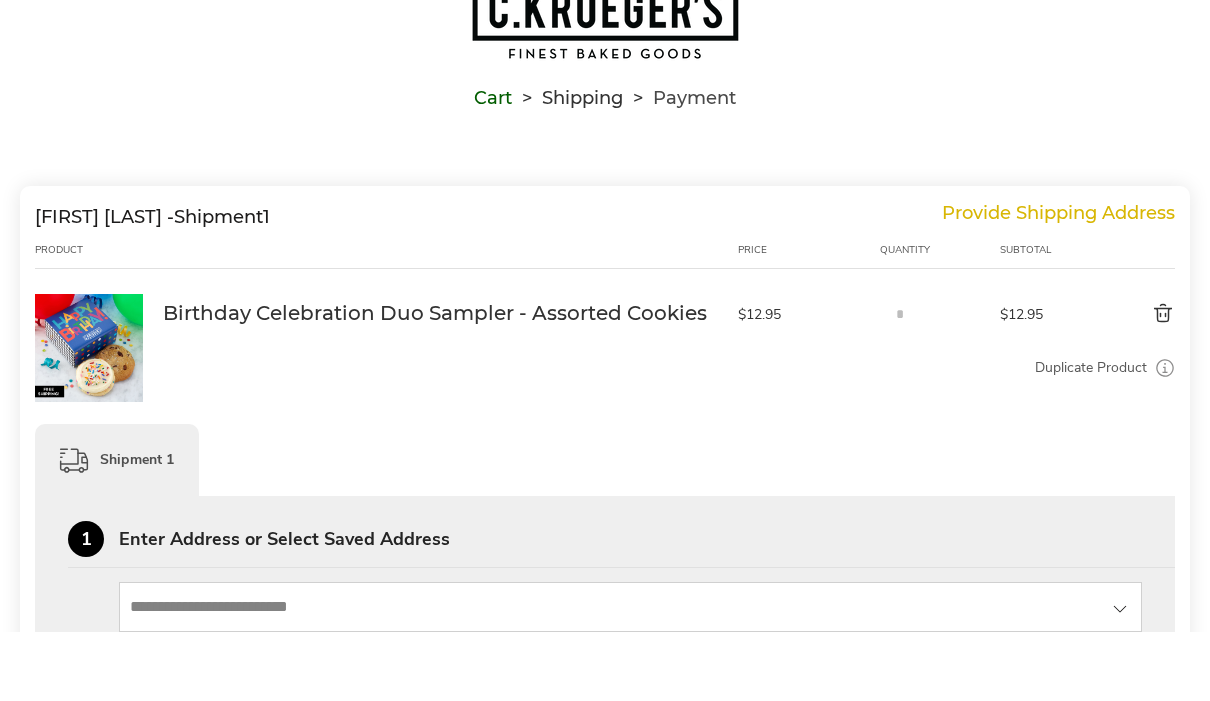 click at bounding box center [1127, 384] 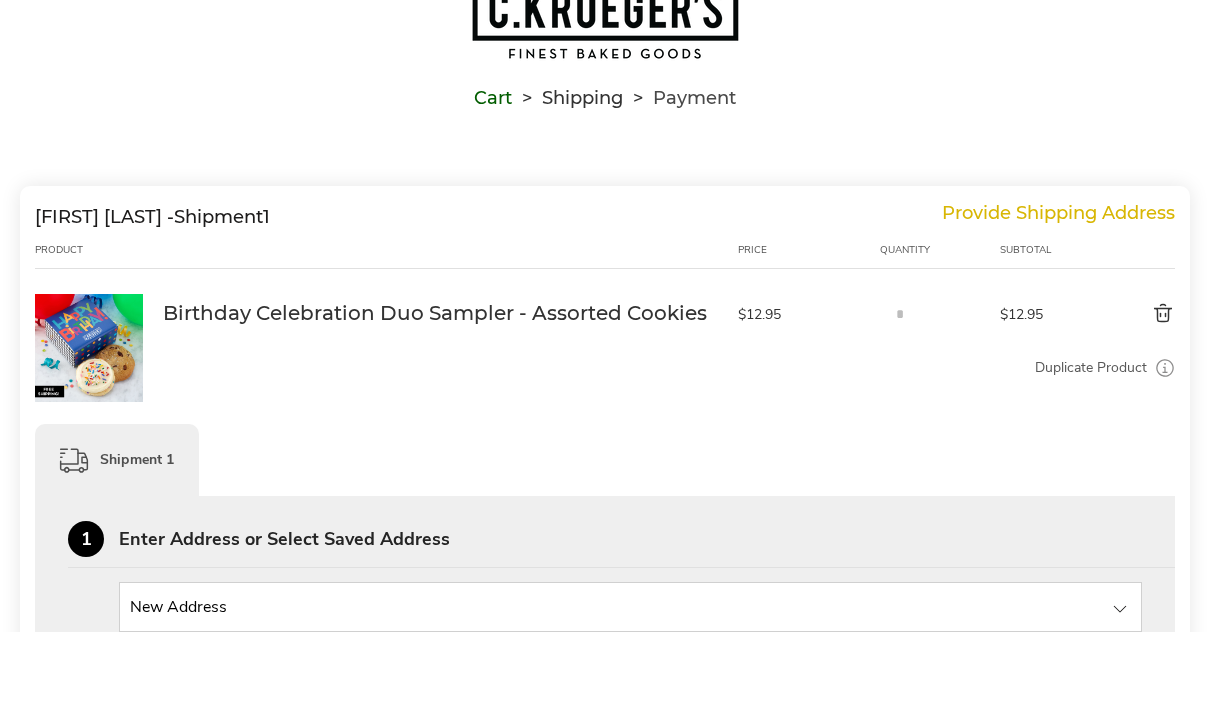 scroll, scrollTop: 88, scrollLeft: 0, axis: vertical 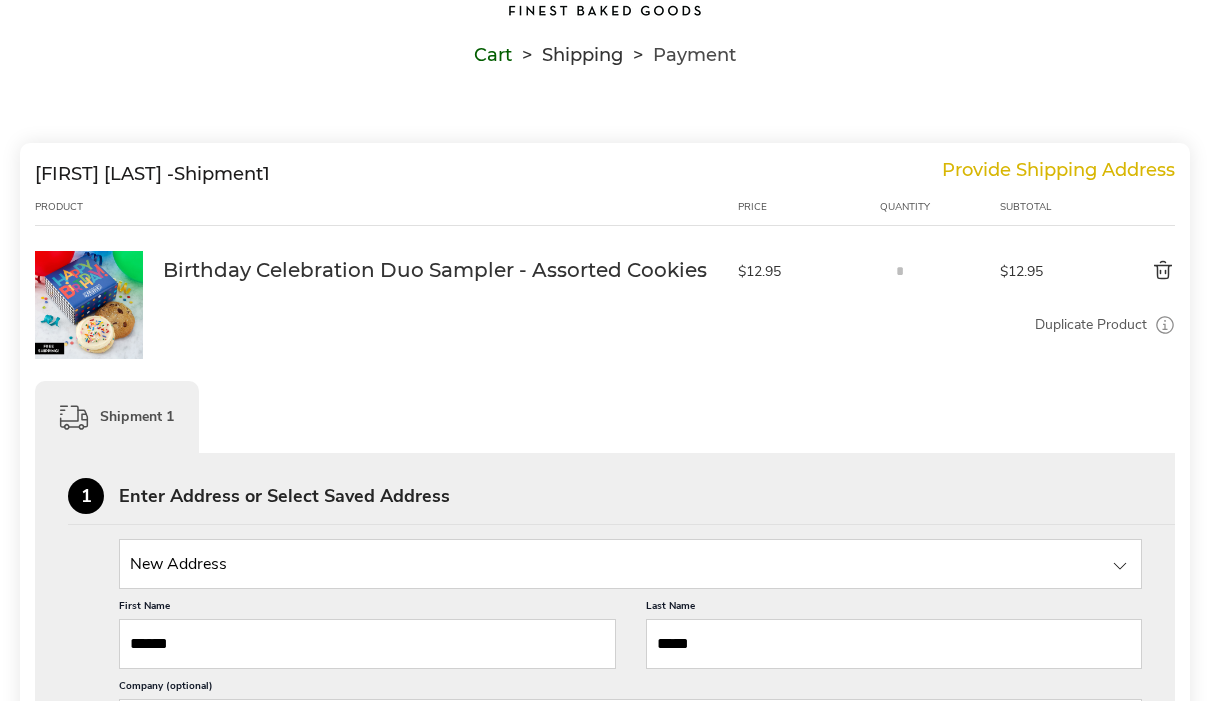 click at bounding box center [630, 565] 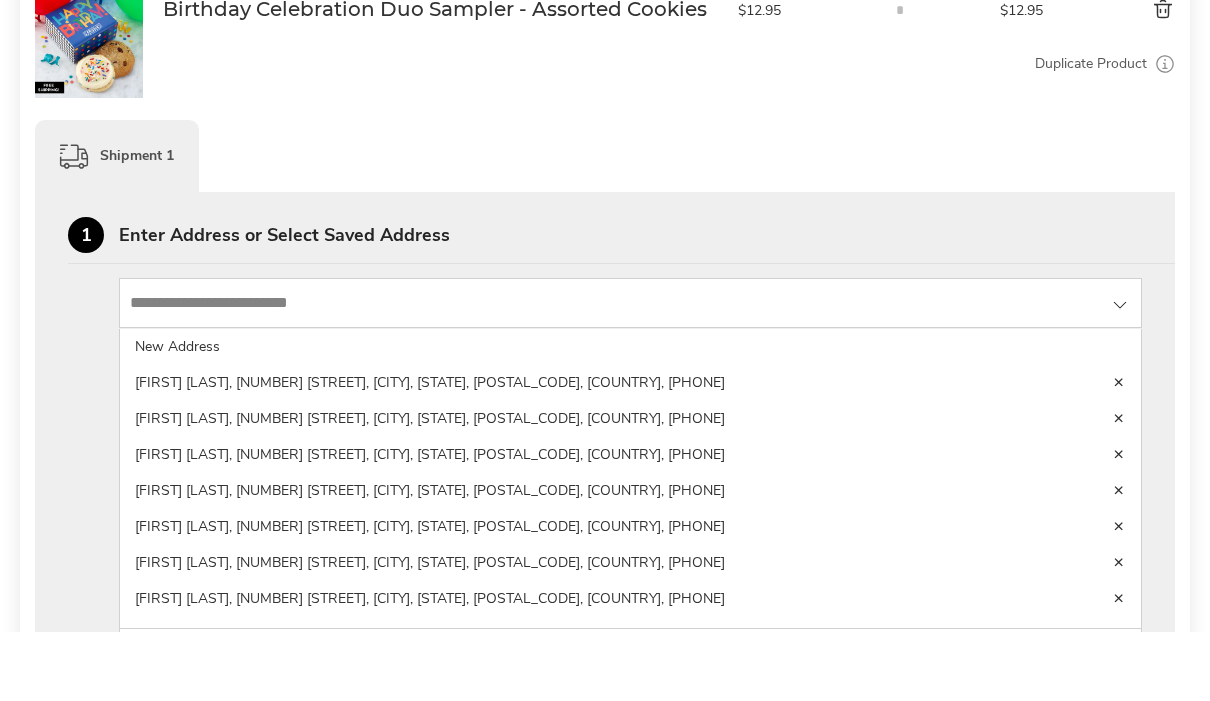 scroll, scrollTop: 325, scrollLeft: 0, axis: vertical 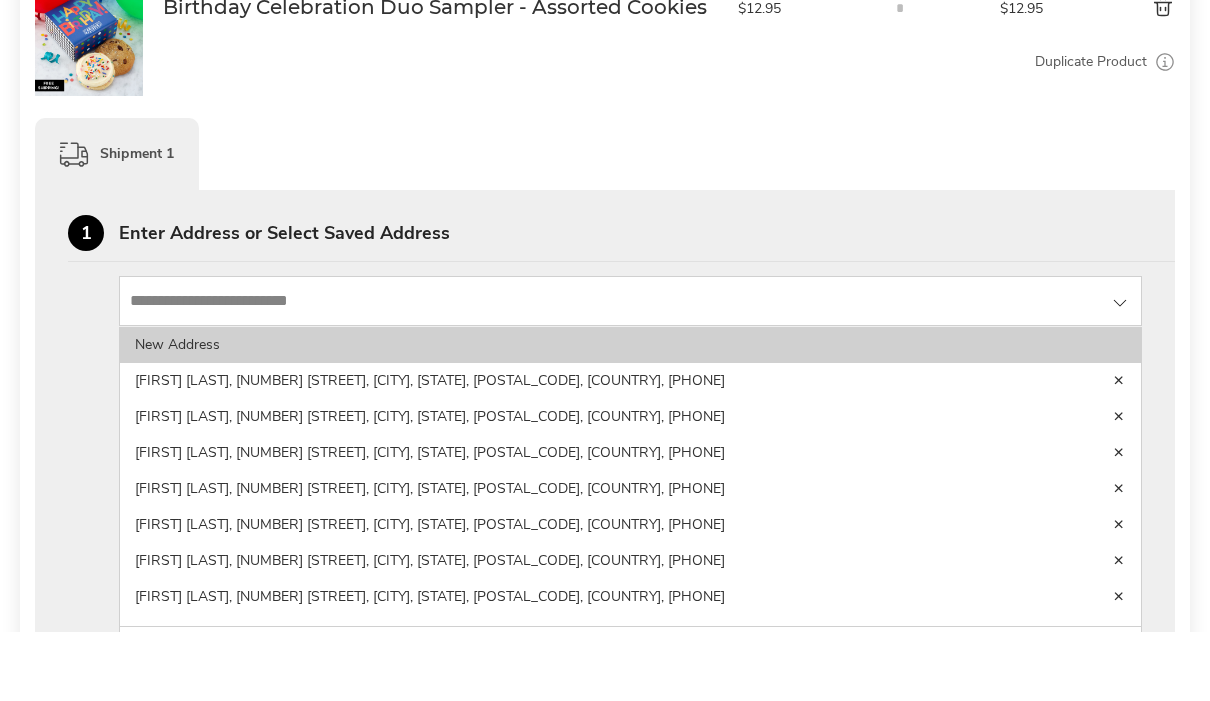 click on "New Address" 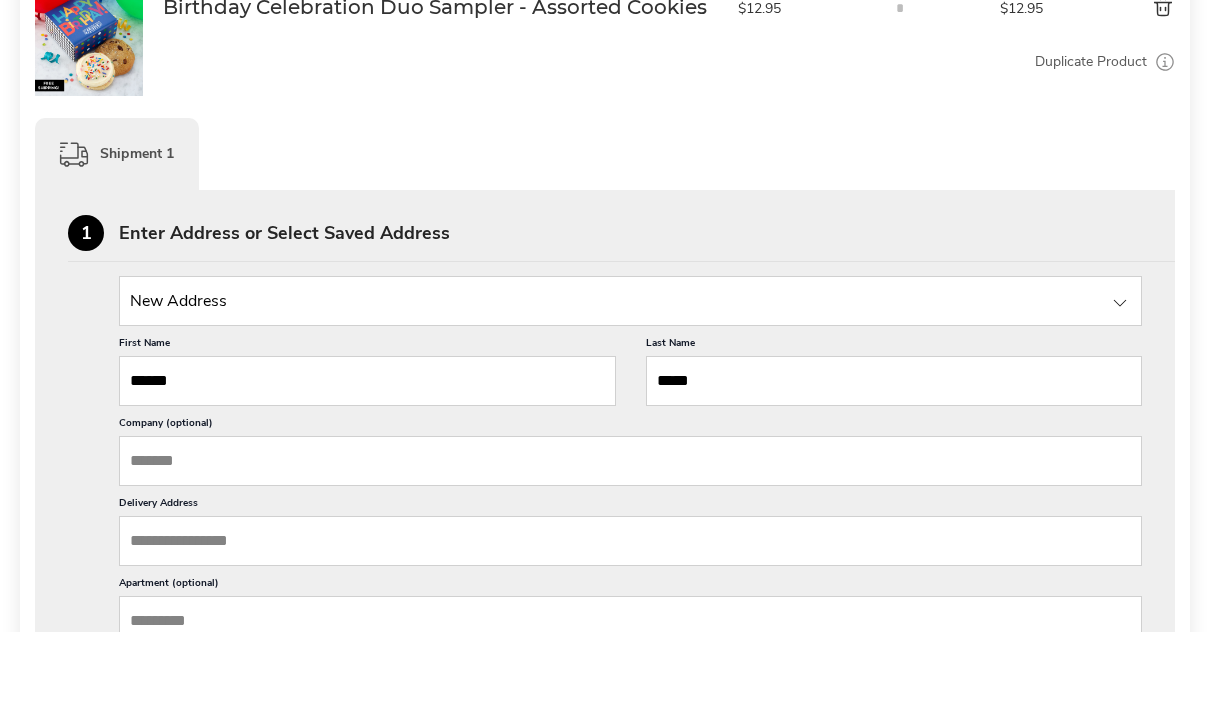 scroll, scrollTop: 395, scrollLeft: 0, axis: vertical 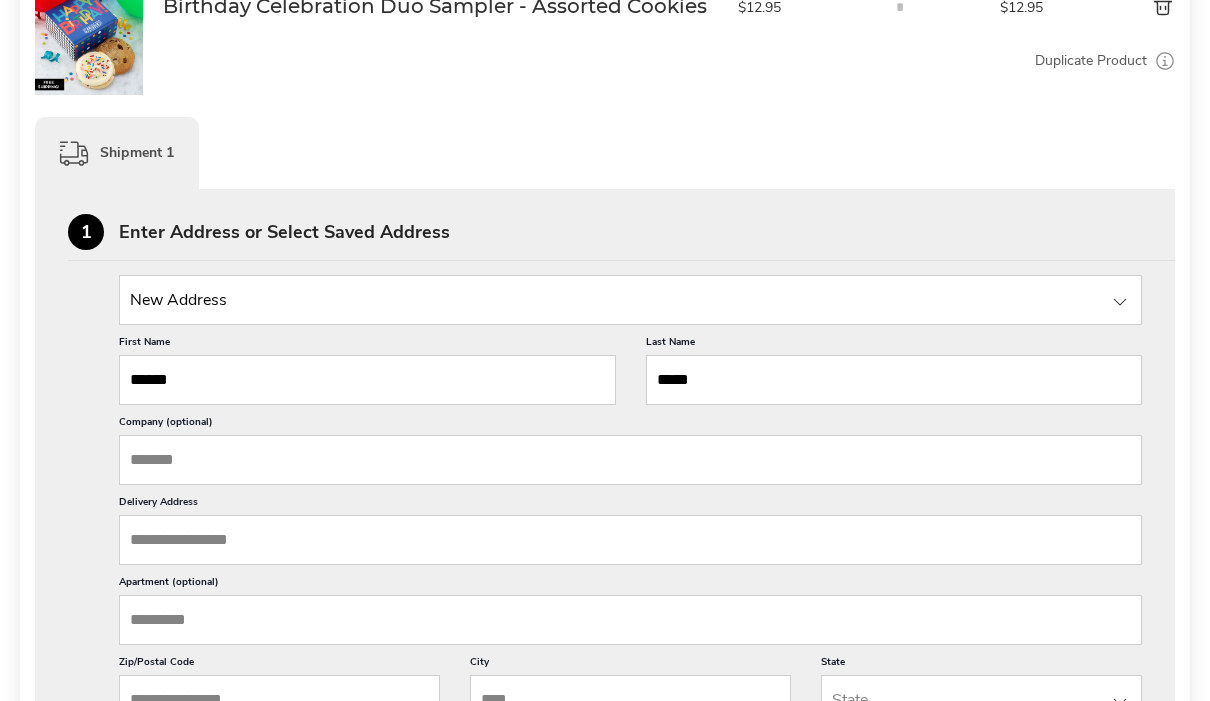 click on "Delivery Address" at bounding box center (630, 540) 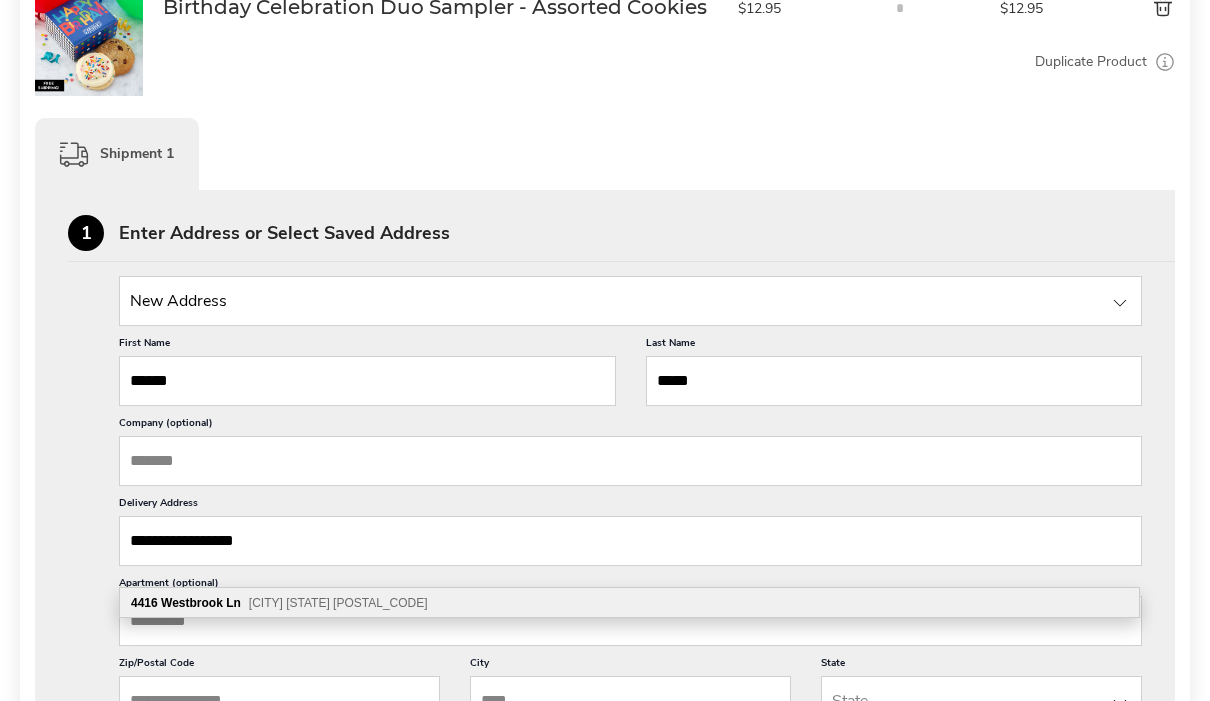 type on "**********" 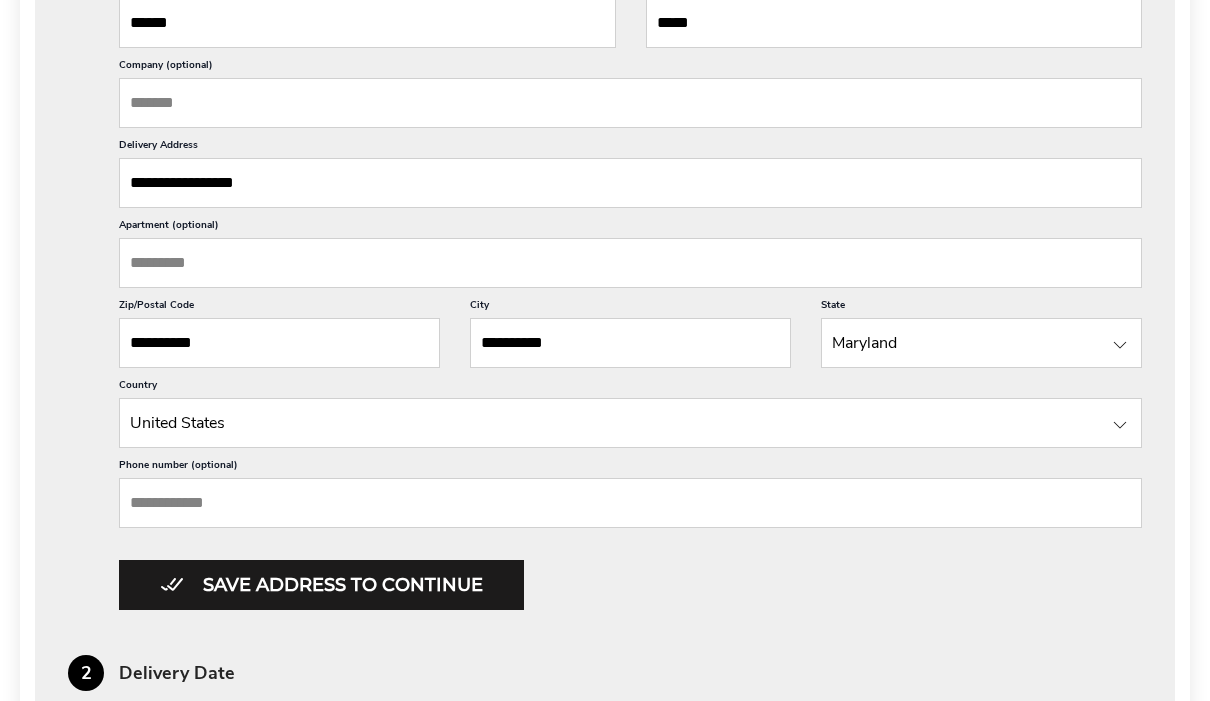 scroll, scrollTop: 752, scrollLeft: 0, axis: vertical 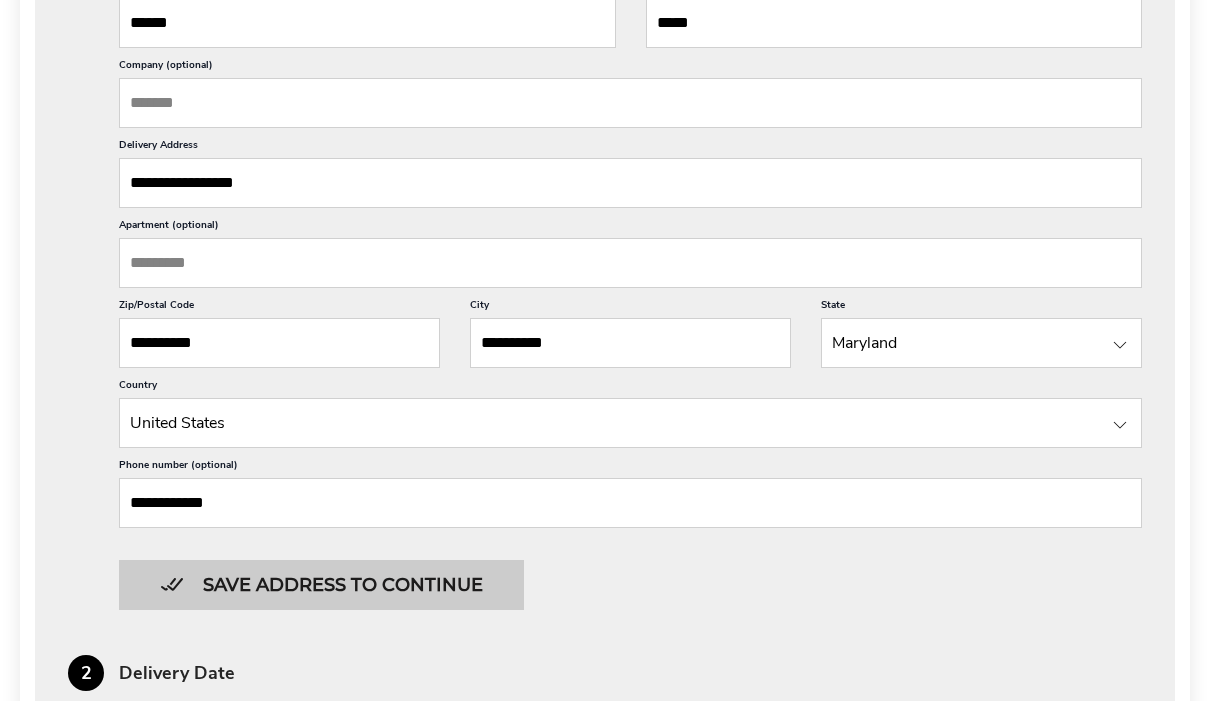 type on "**********" 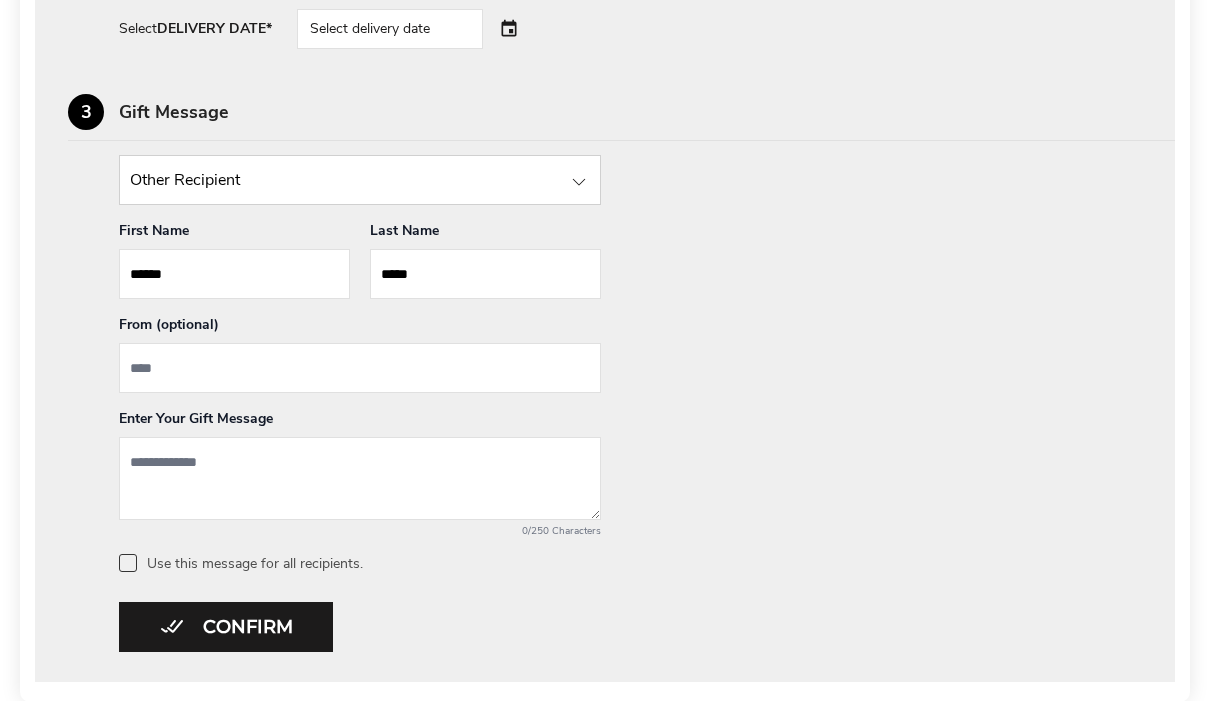 scroll, scrollTop: 862, scrollLeft: 0, axis: vertical 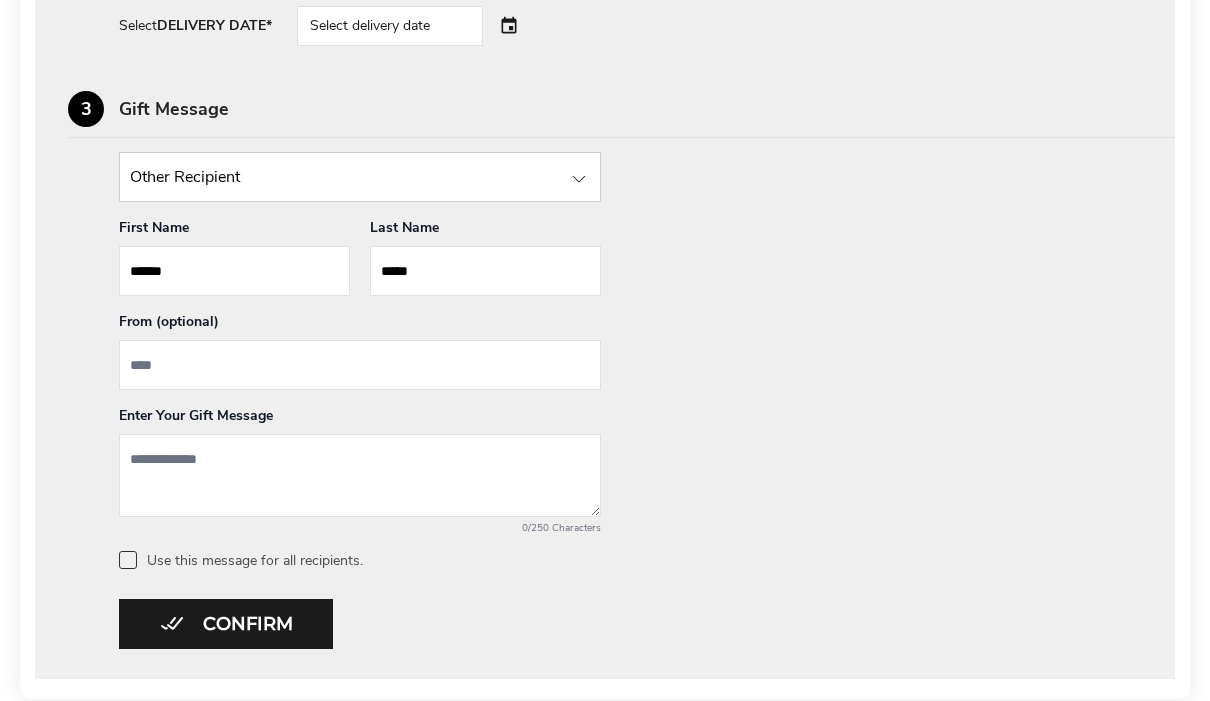 click at bounding box center (360, 366) 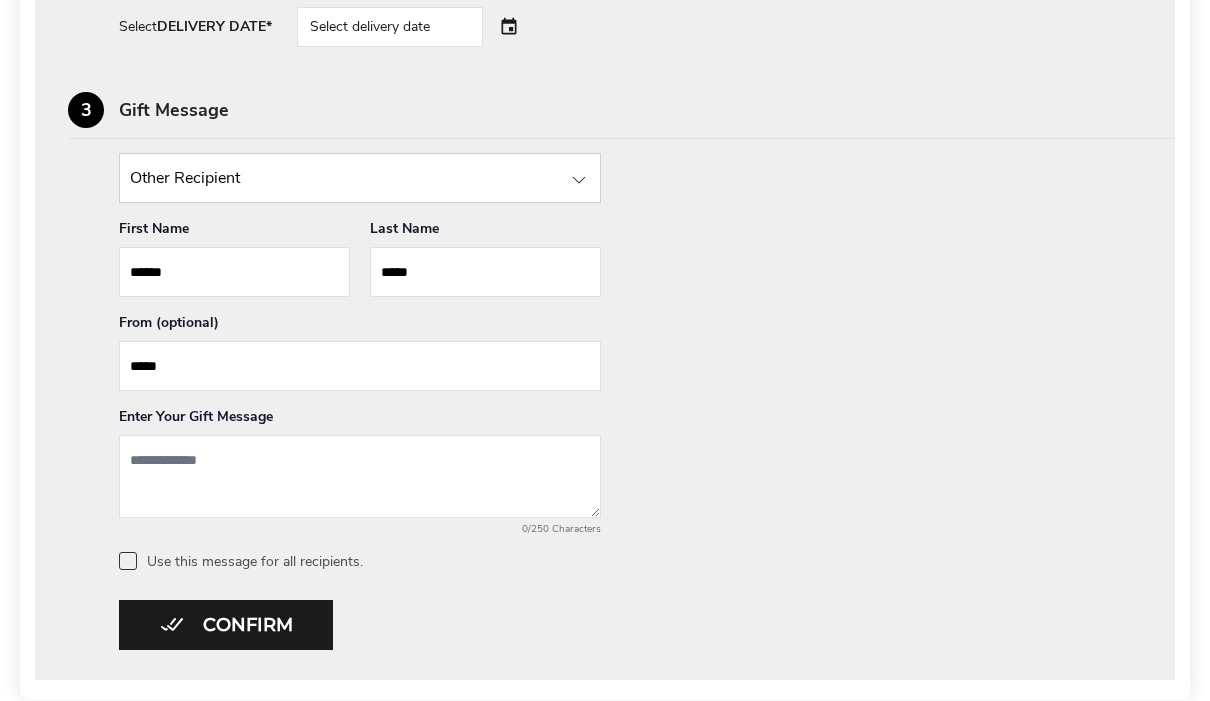 type on "*****" 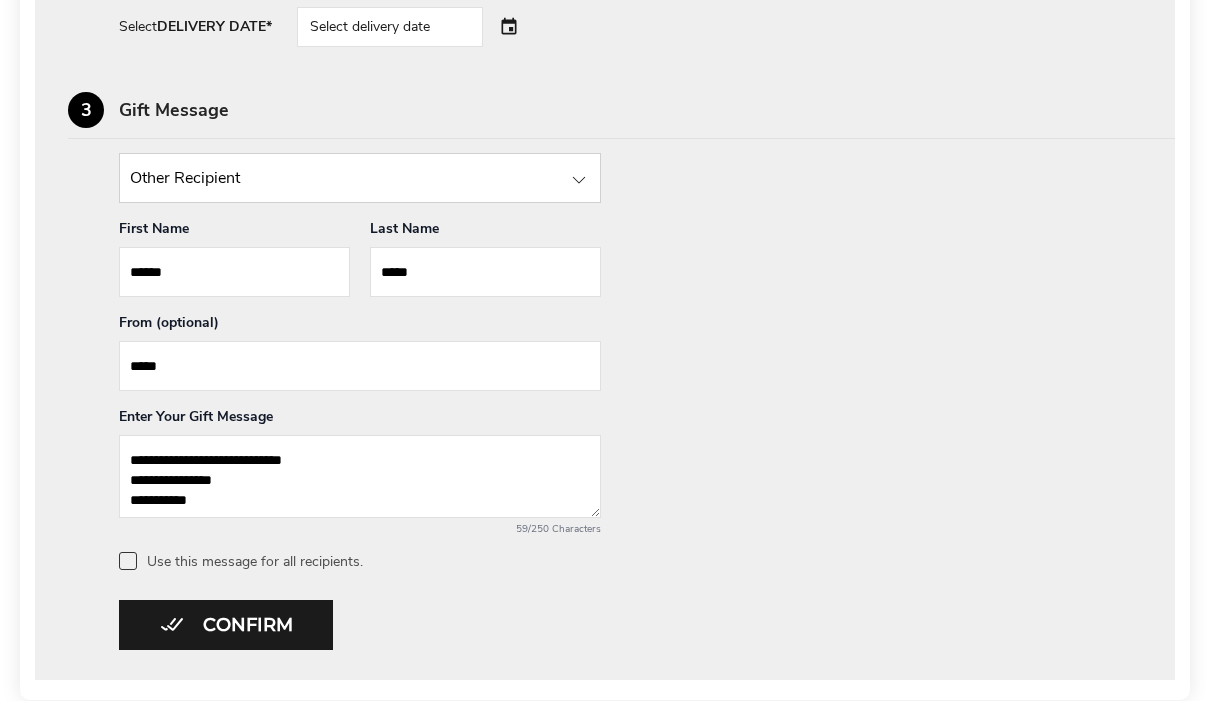 type on "**********" 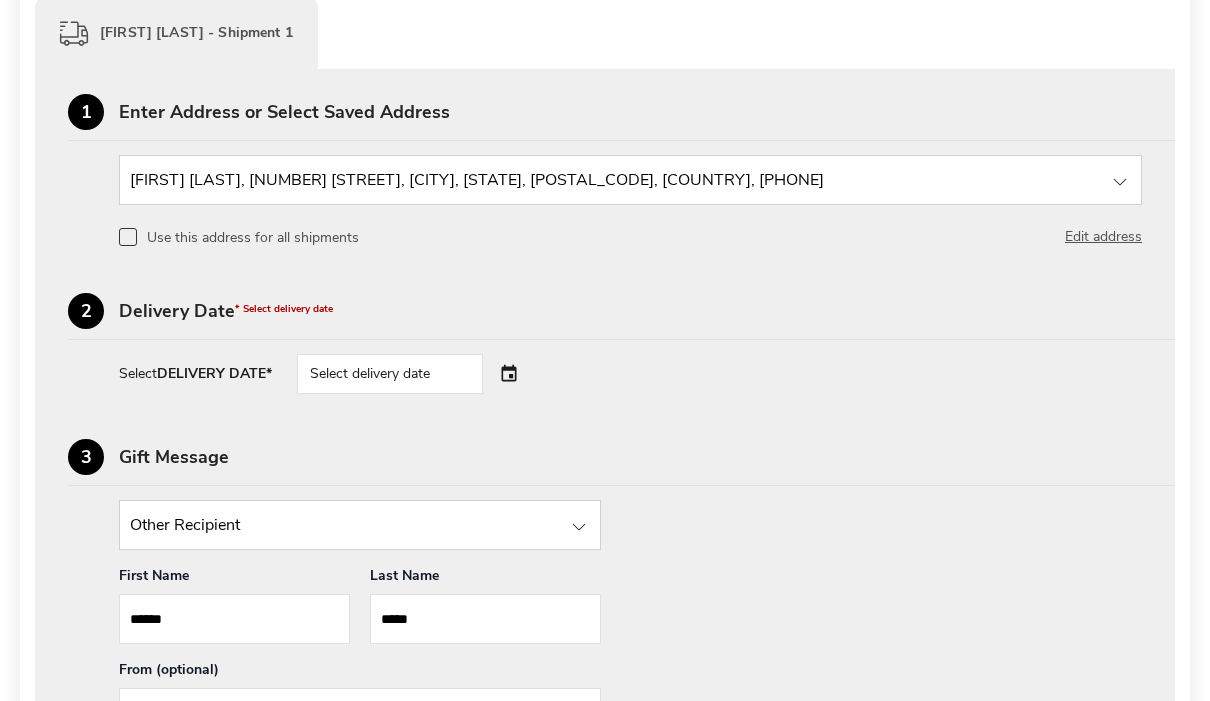 scroll, scrollTop: 513, scrollLeft: 0, axis: vertical 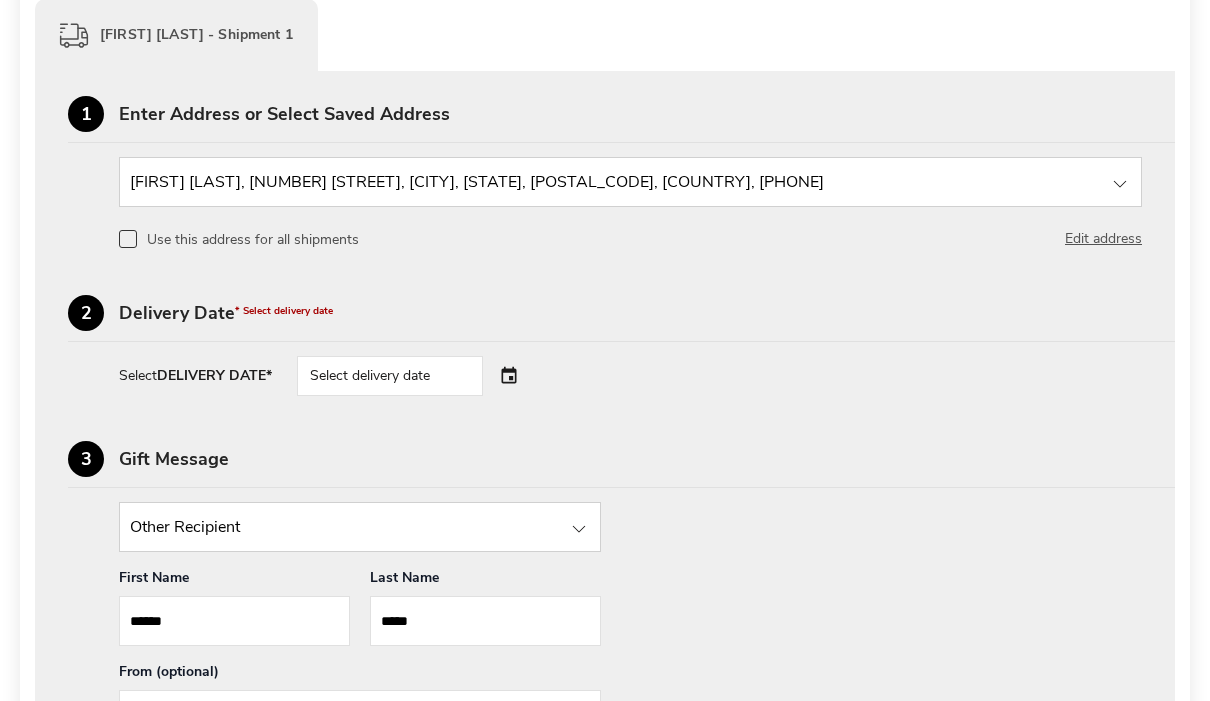 click on "Select delivery date" at bounding box center (418, 376) 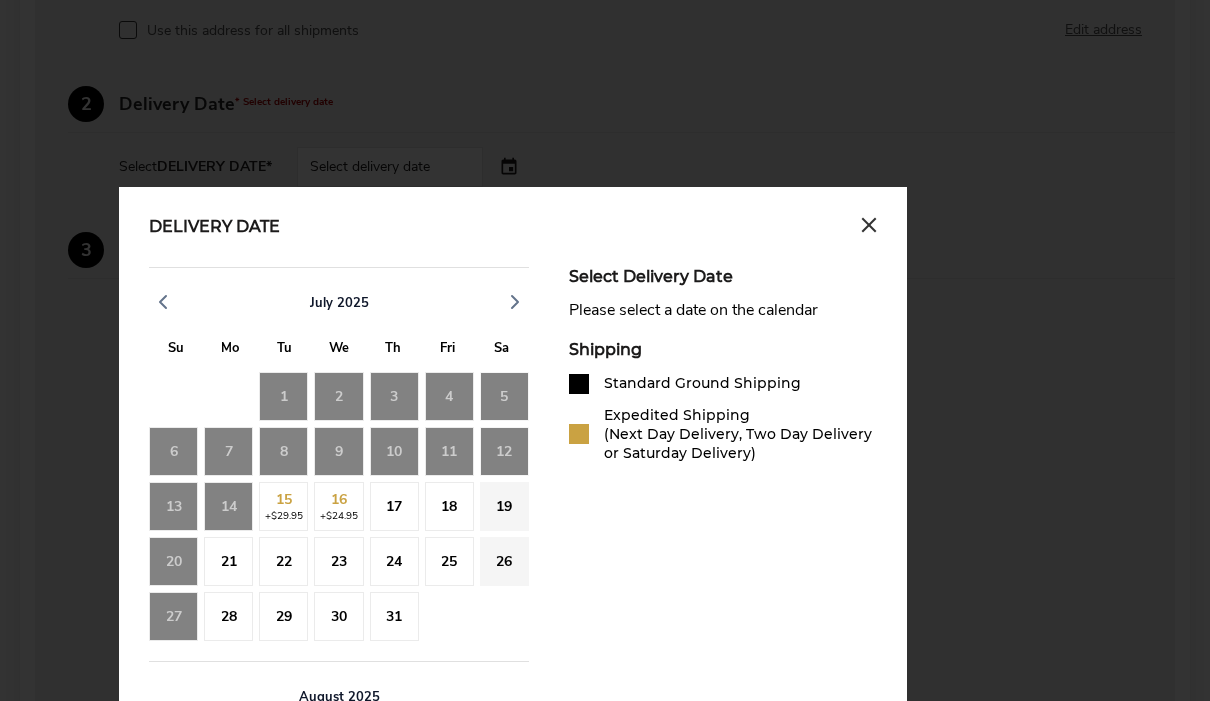scroll, scrollTop: 723, scrollLeft: 0, axis: vertical 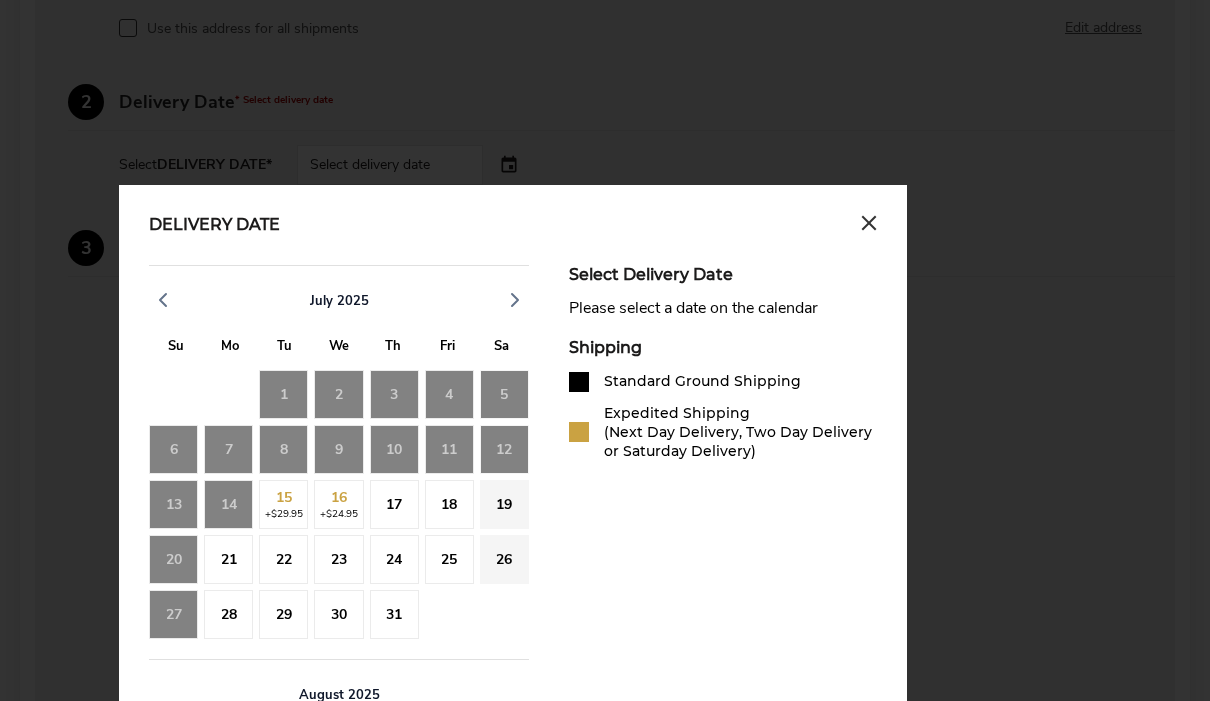 click on "20" 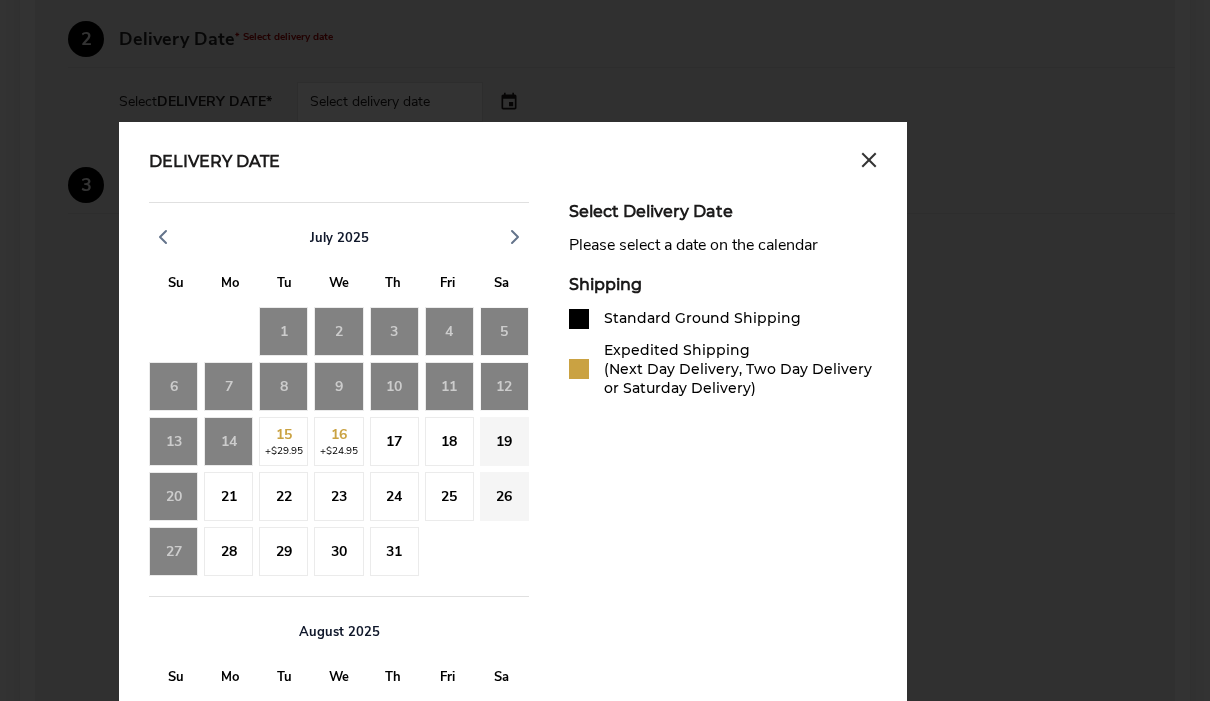 scroll, scrollTop: 786, scrollLeft: 0, axis: vertical 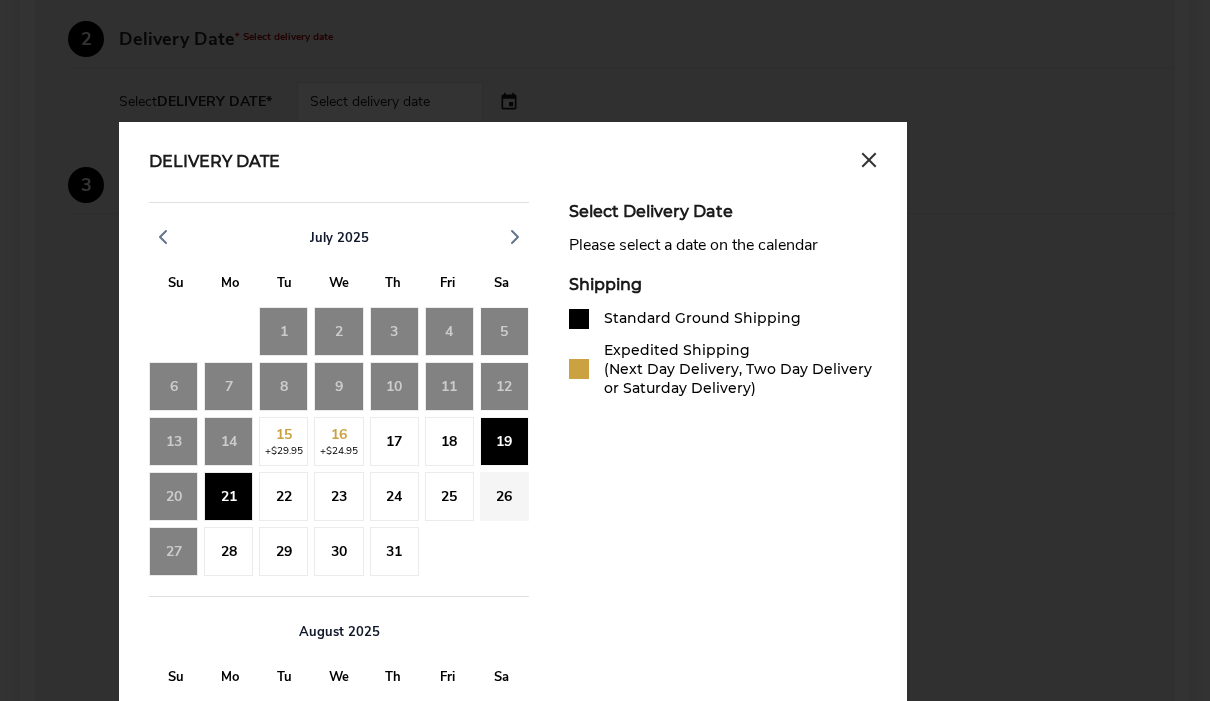 click on "21" 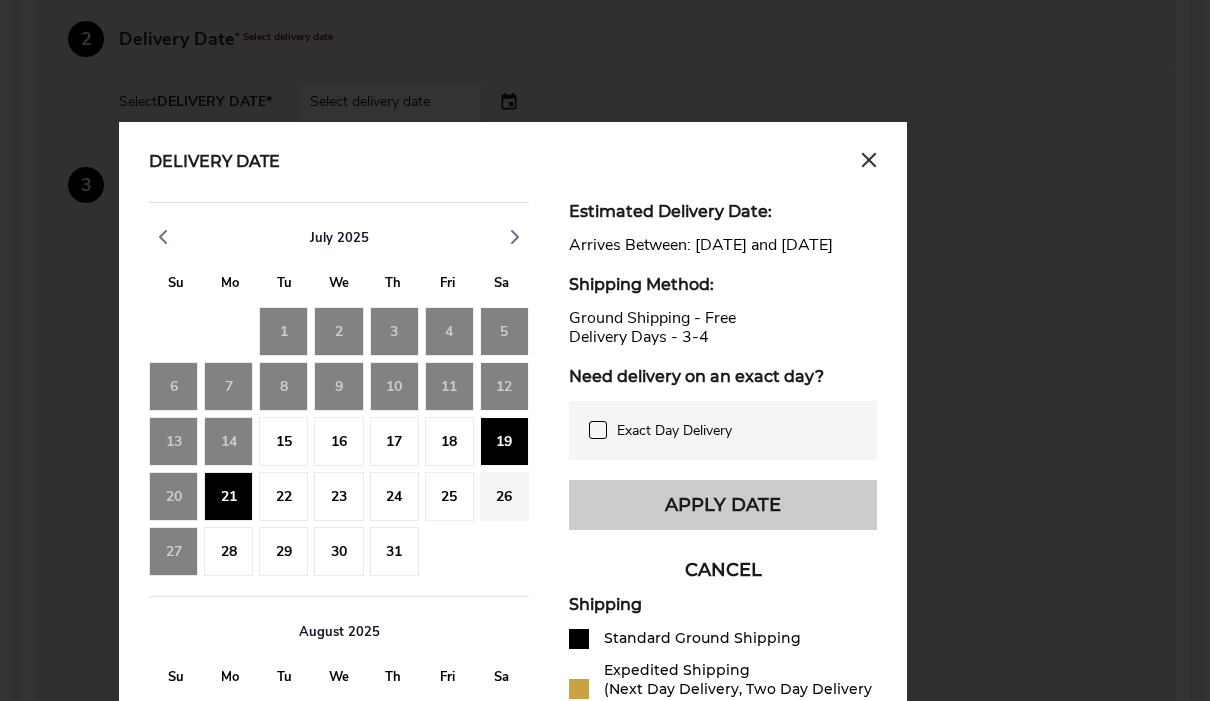 click on "Apply Date" at bounding box center (723, 505) 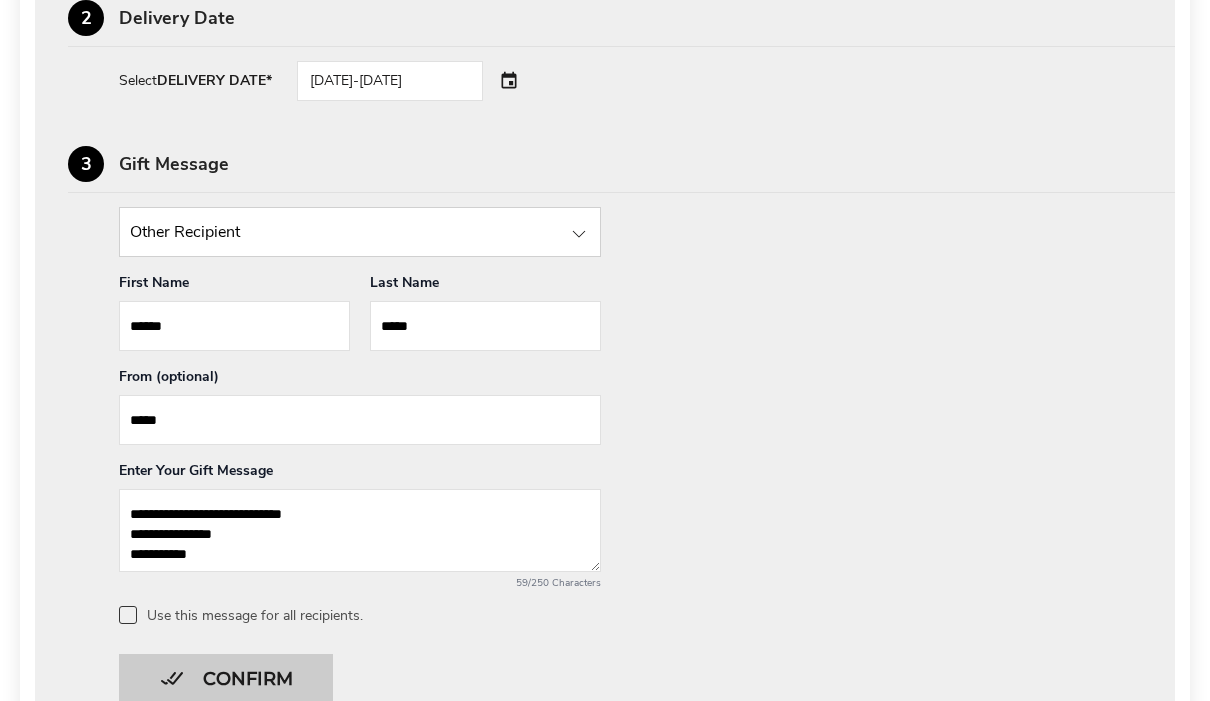 click on "Confirm" at bounding box center (226, 679) 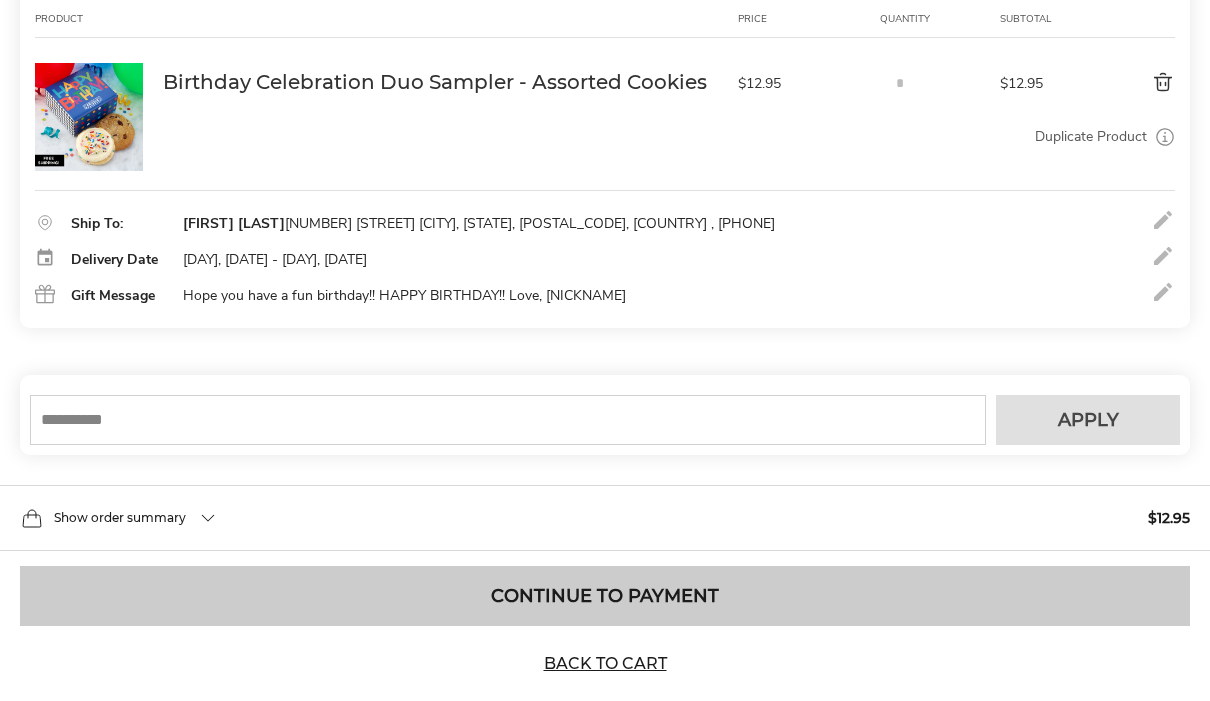 click on "Continue to Payment" at bounding box center [605, 596] 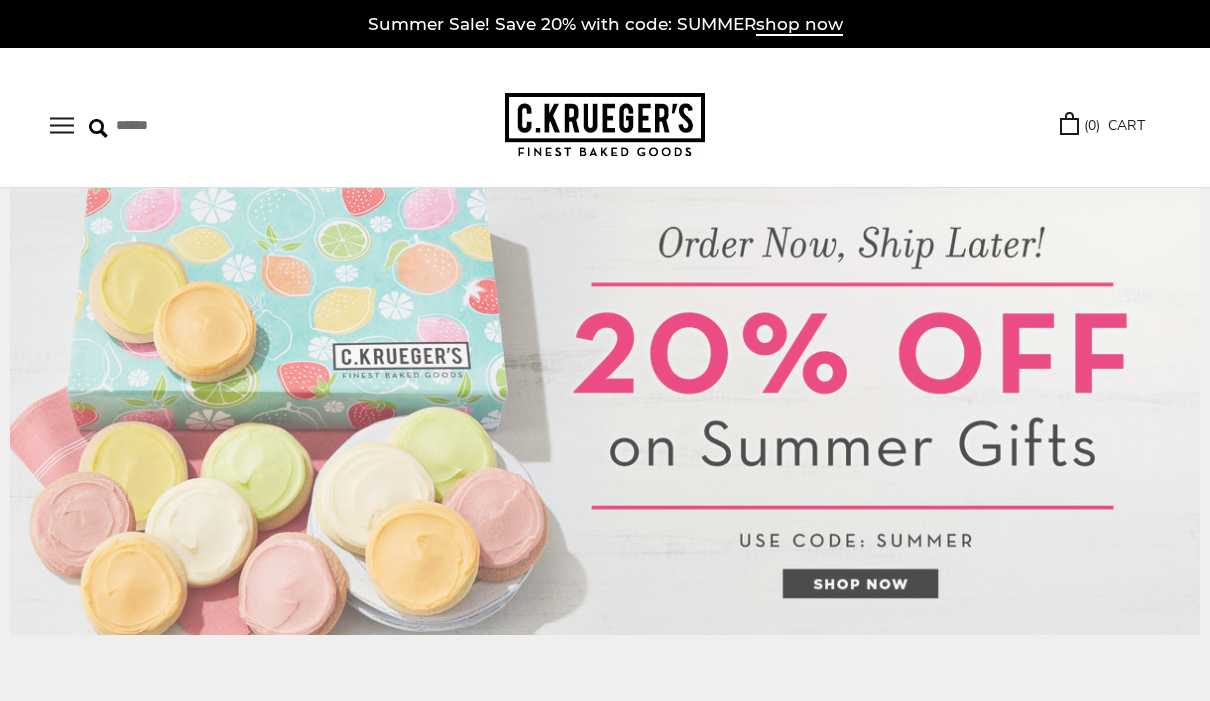scroll, scrollTop: 0, scrollLeft: 0, axis: both 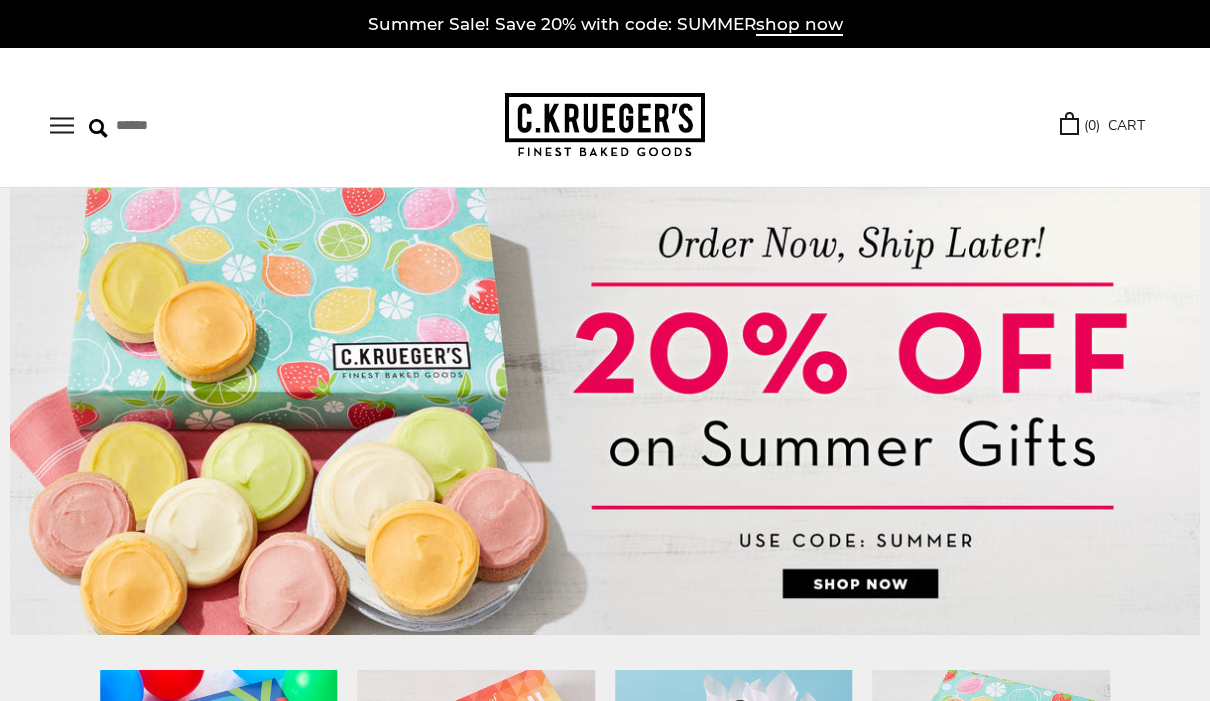 click at bounding box center [62, 125] 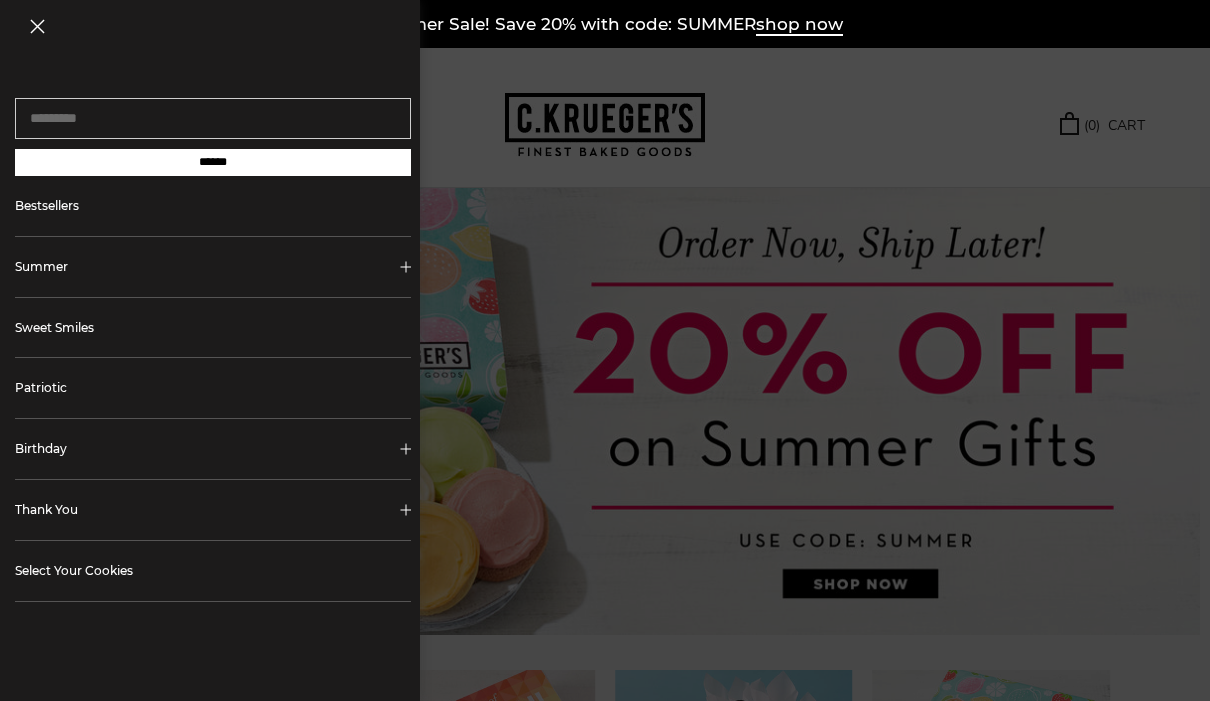 click on "Birthday" at bounding box center (213, 449) 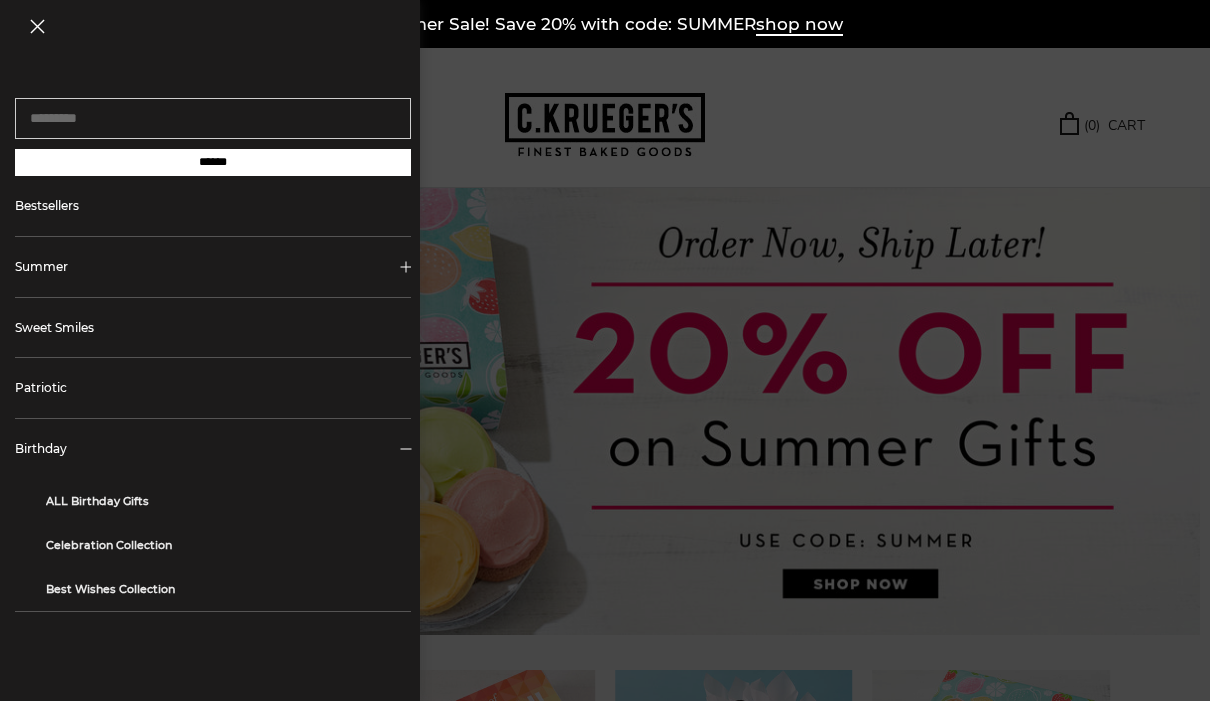 click on "ALL Birthday Gifts" at bounding box center [221, 501] 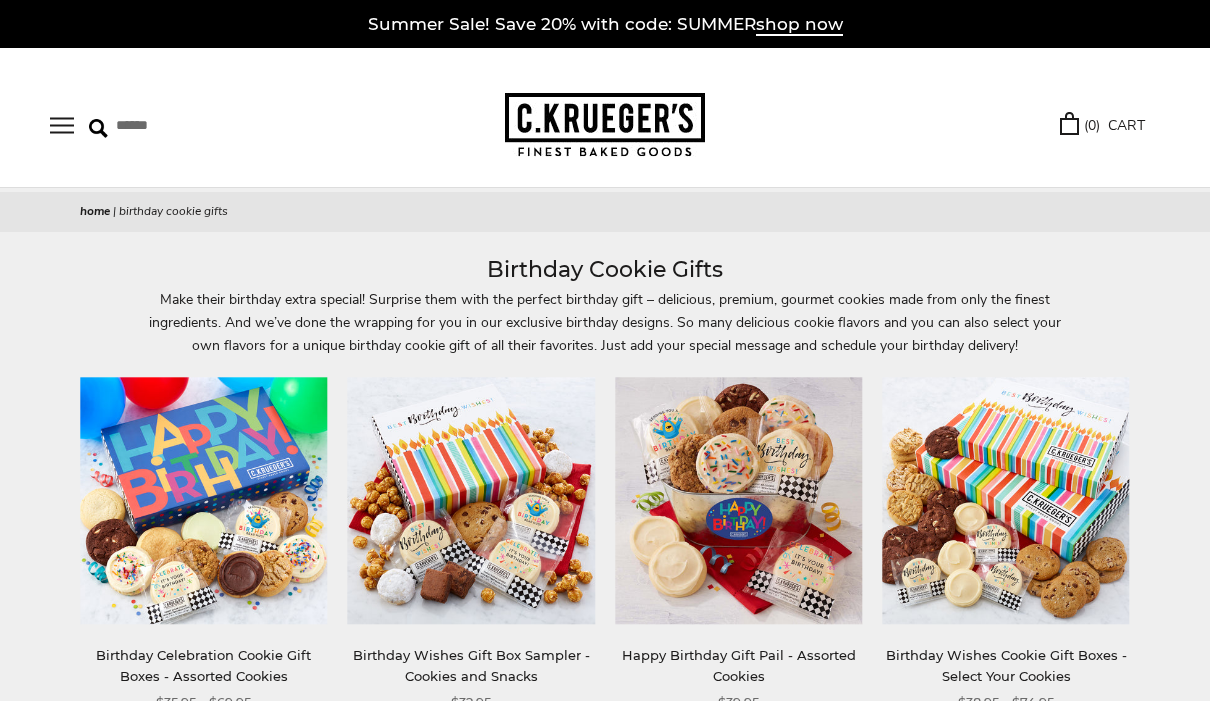 scroll, scrollTop: 0, scrollLeft: 0, axis: both 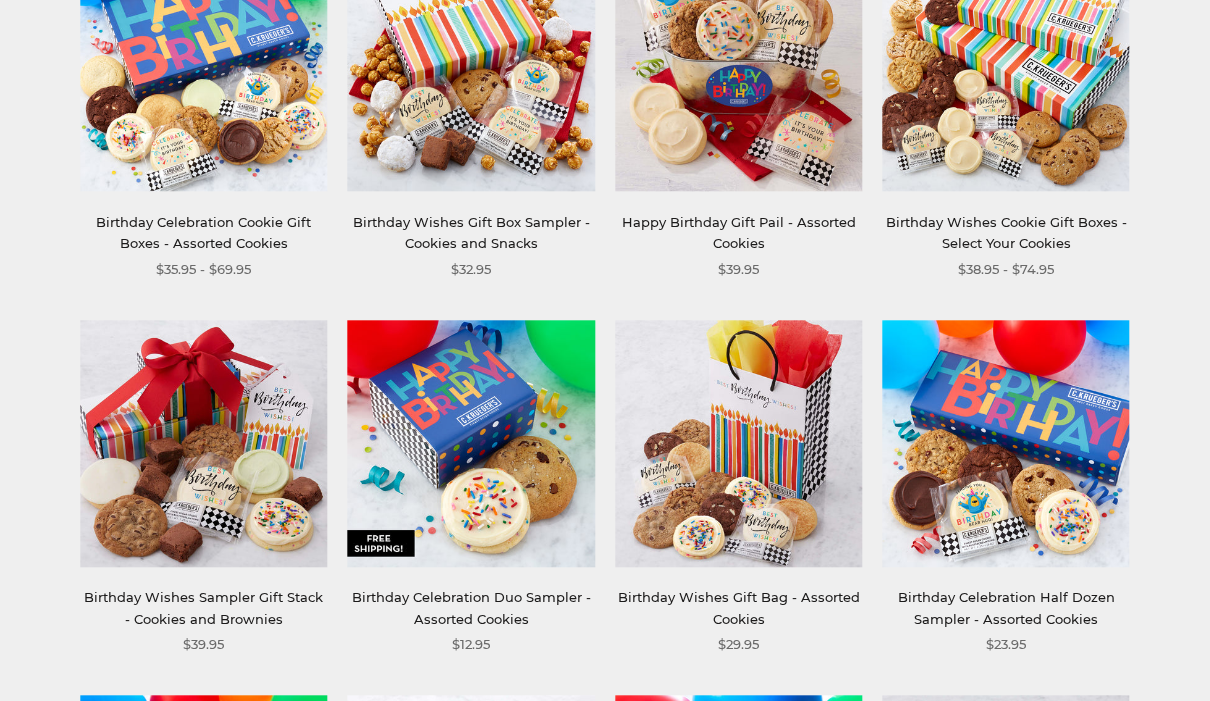 click at bounding box center (471, 443) 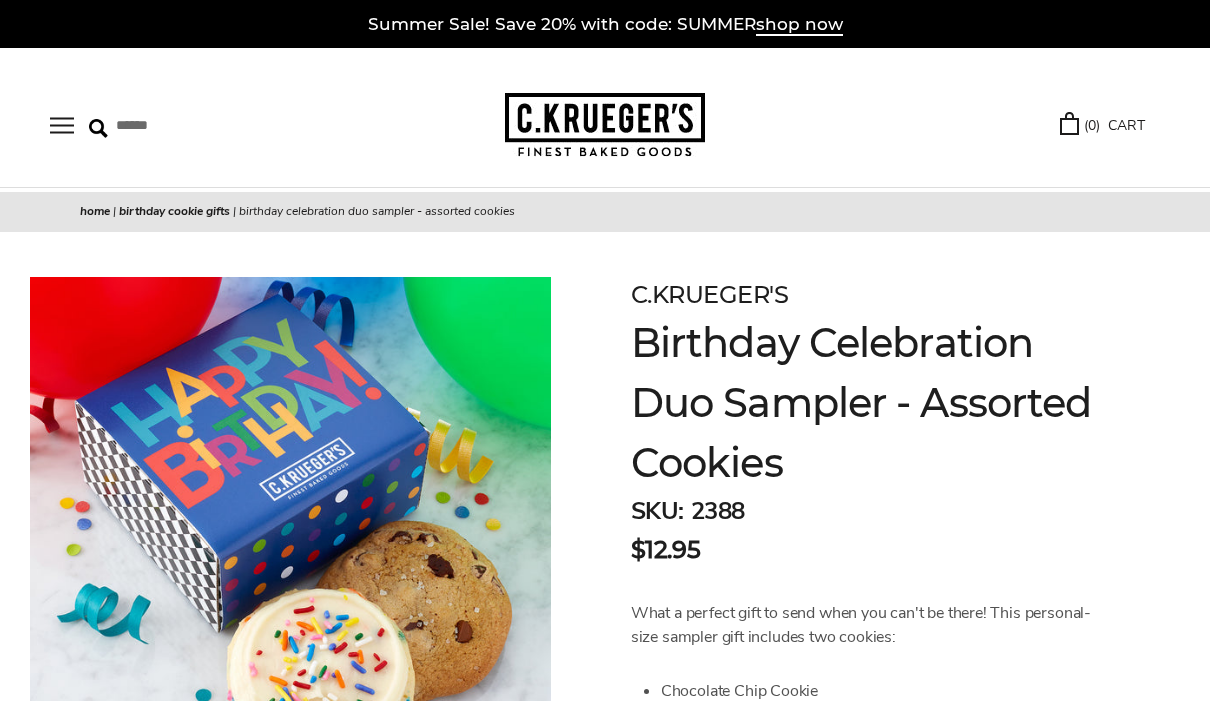 scroll, scrollTop: 0, scrollLeft: 0, axis: both 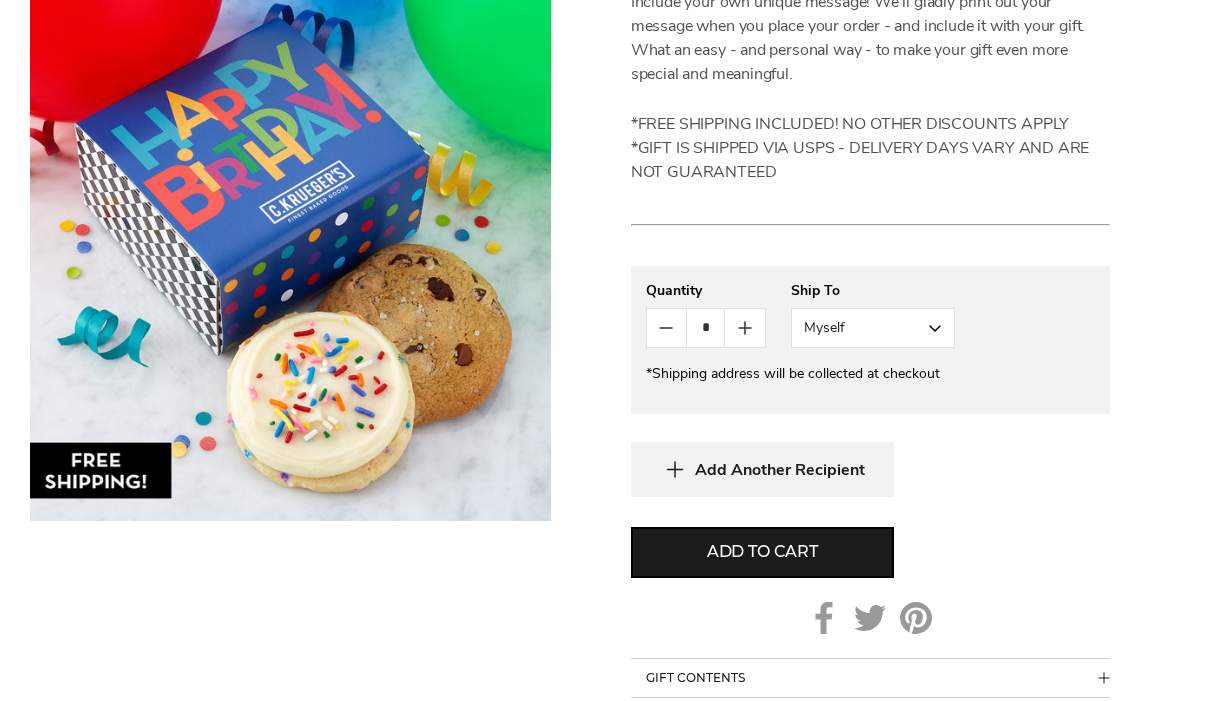 click on "Myself" at bounding box center [873, 328] 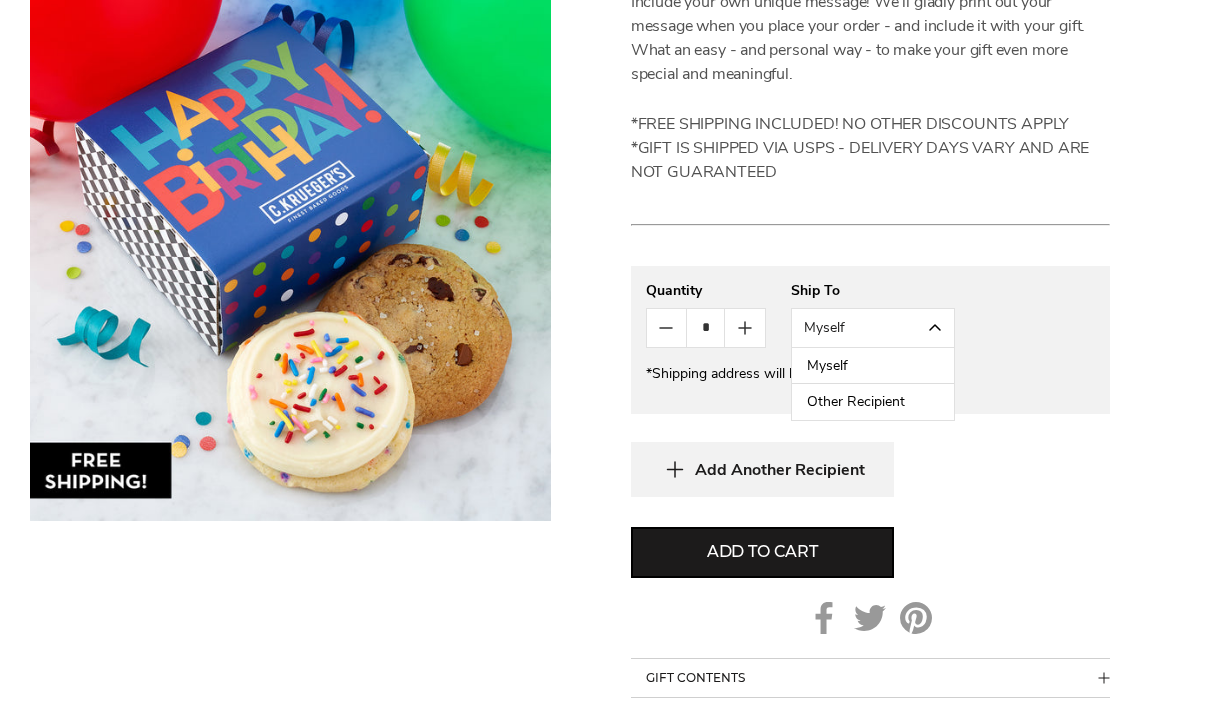 click on "Other Recipient" at bounding box center (873, 402) 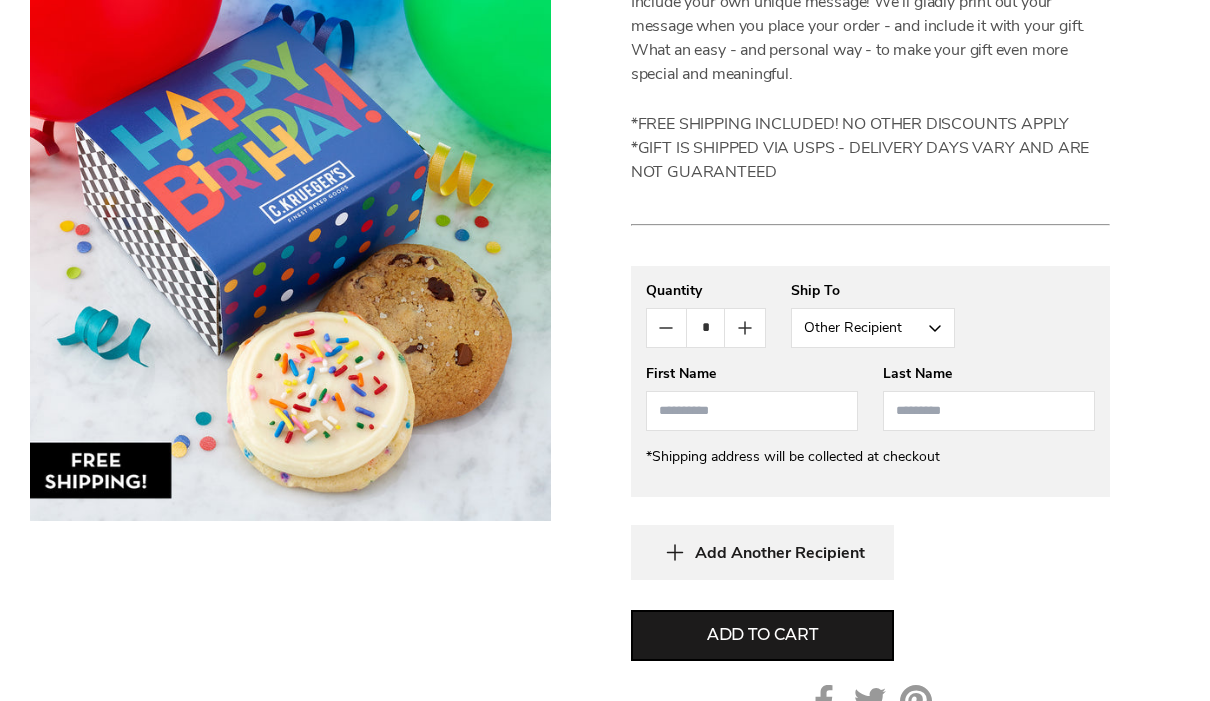 click at bounding box center [752, 411] 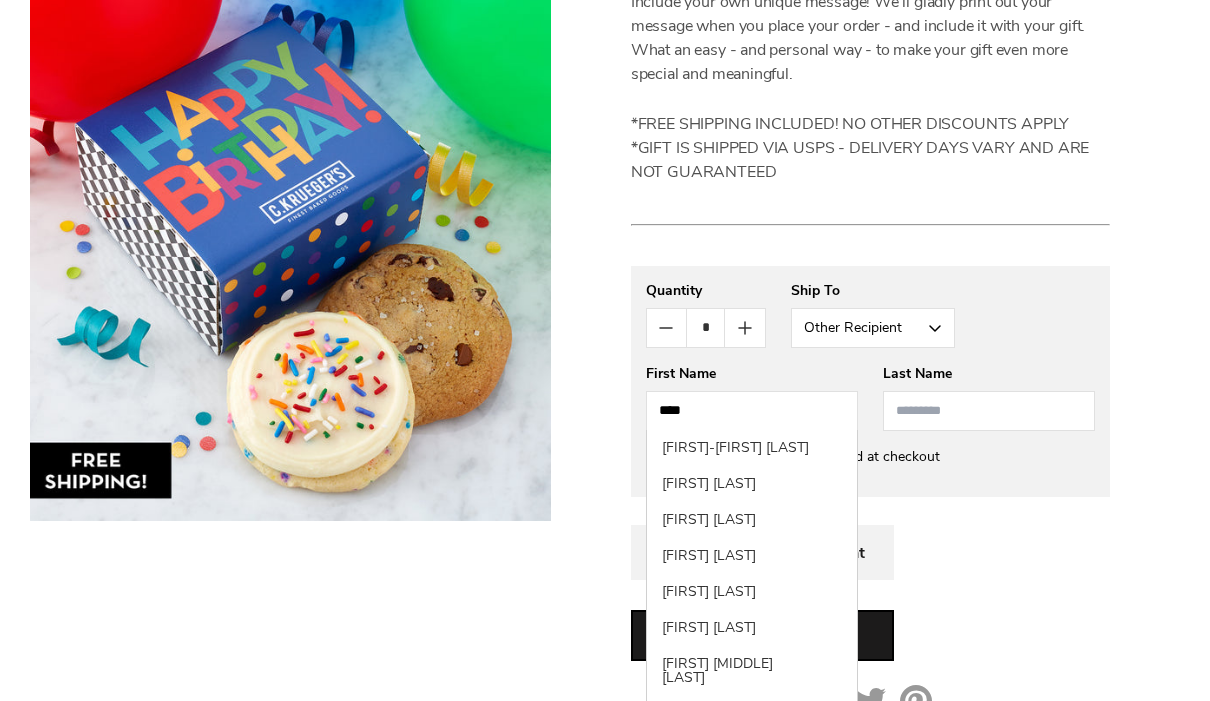 type on "****" 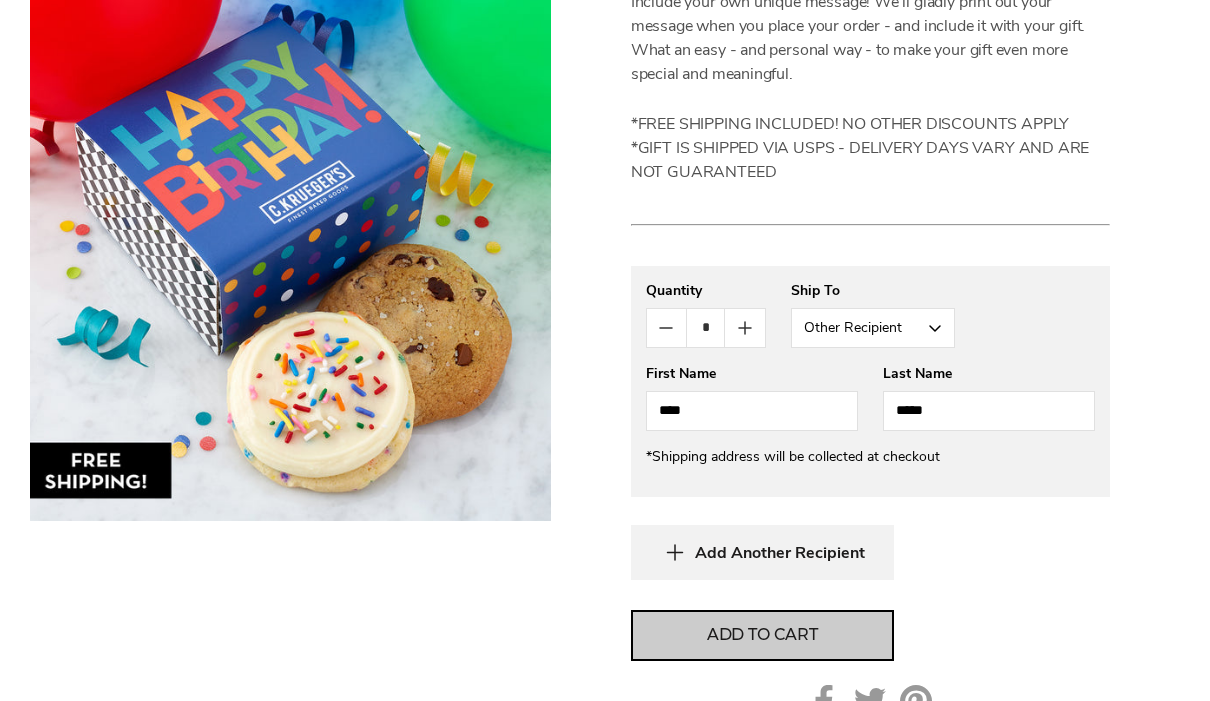 type on "*****" 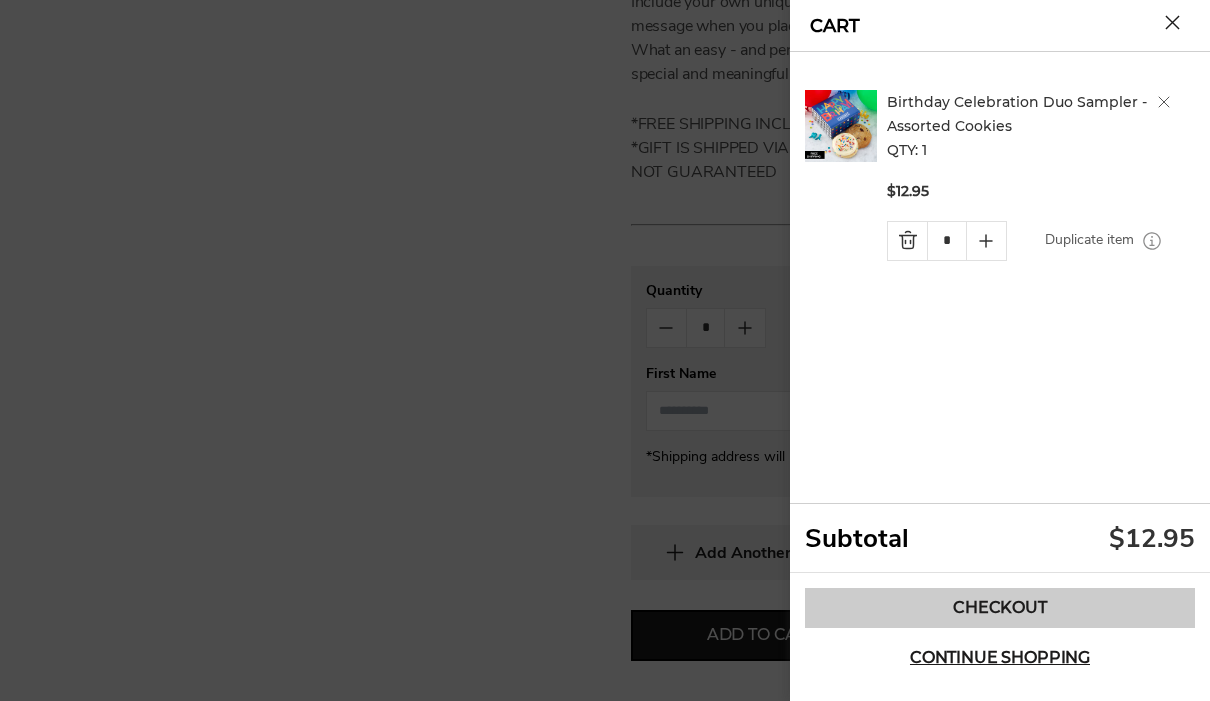 click on "Checkout" at bounding box center (1000, 608) 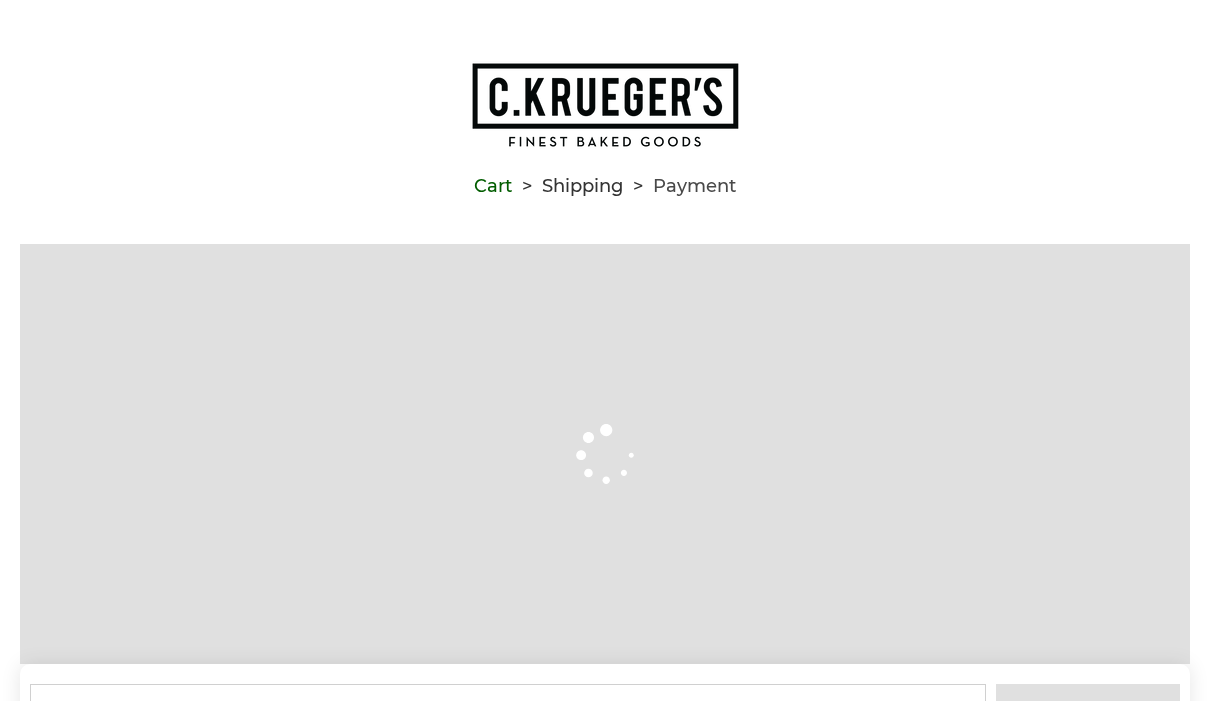 scroll, scrollTop: 0, scrollLeft: 0, axis: both 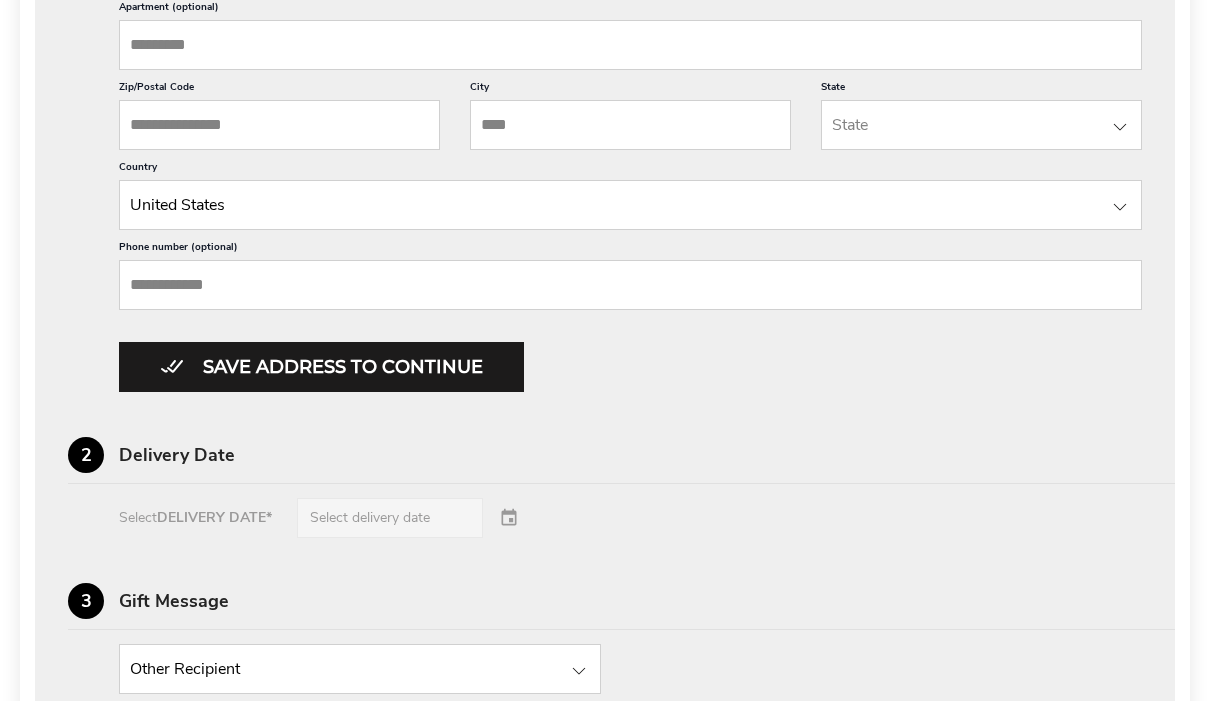 click on "Select  DELIVERY DATE*  Select delivery date" at bounding box center [605, 518] 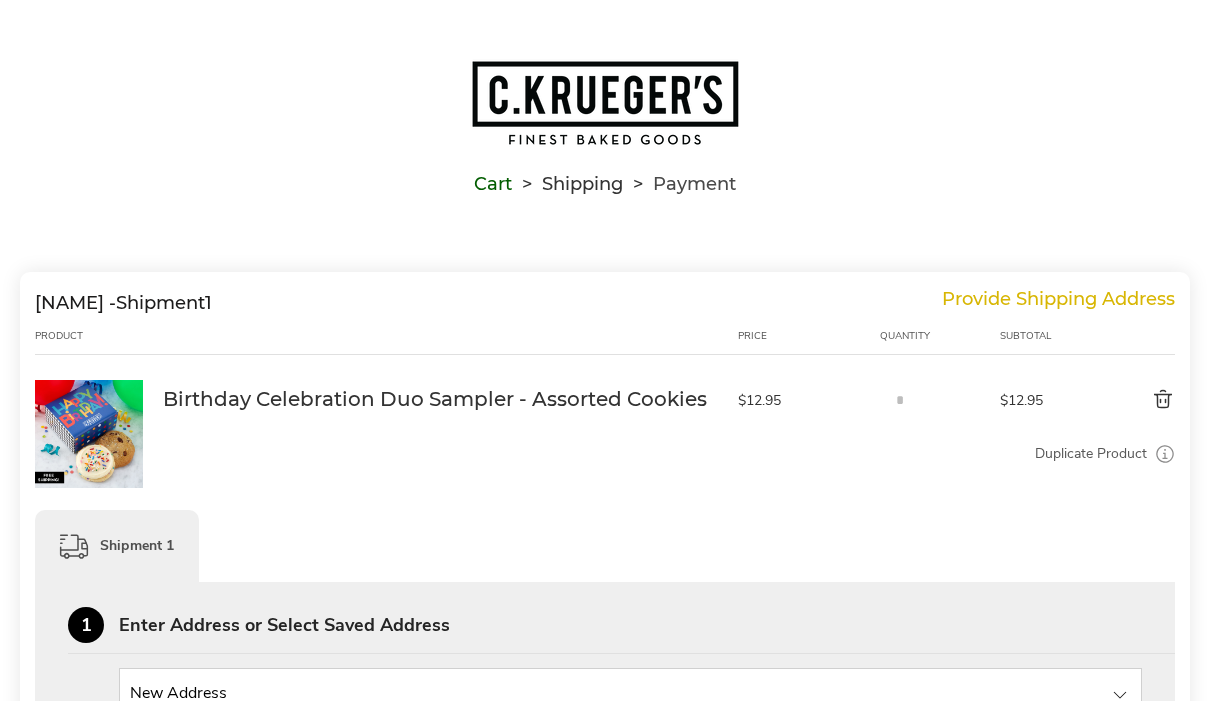 scroll, scrollTop: 0, scrollLeft: 0, axis: both 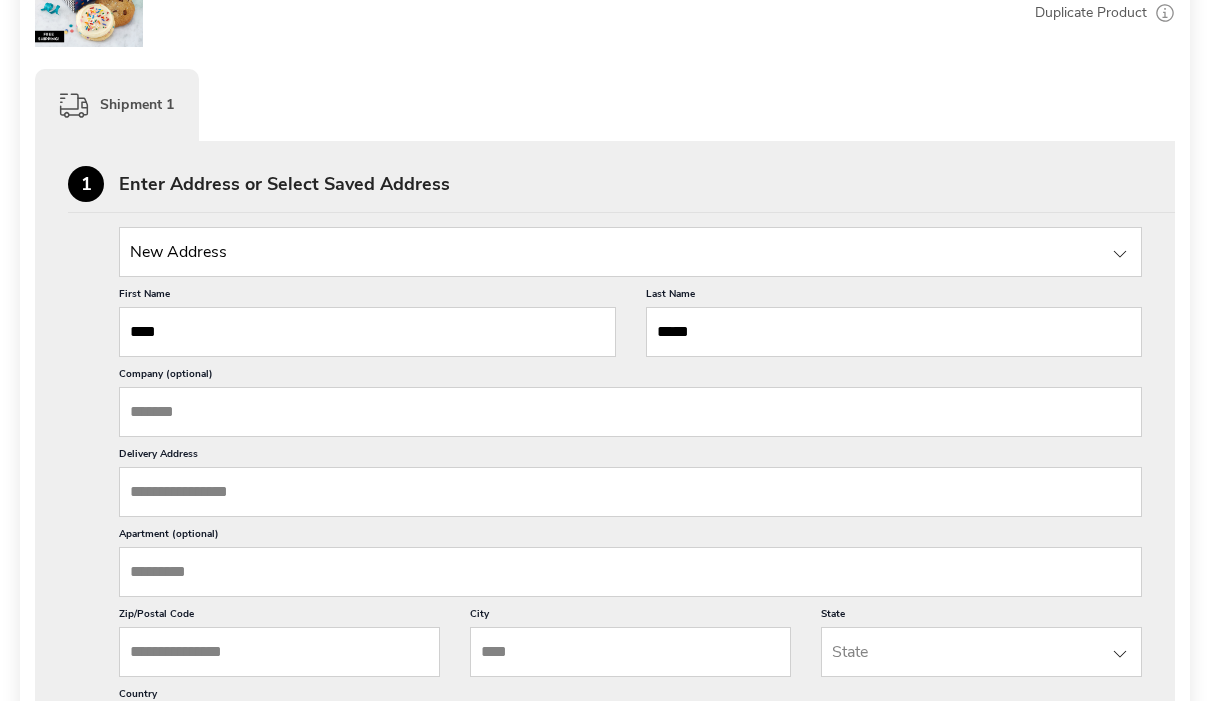 click on "Delivery Address" at bounding box center (630, 493) 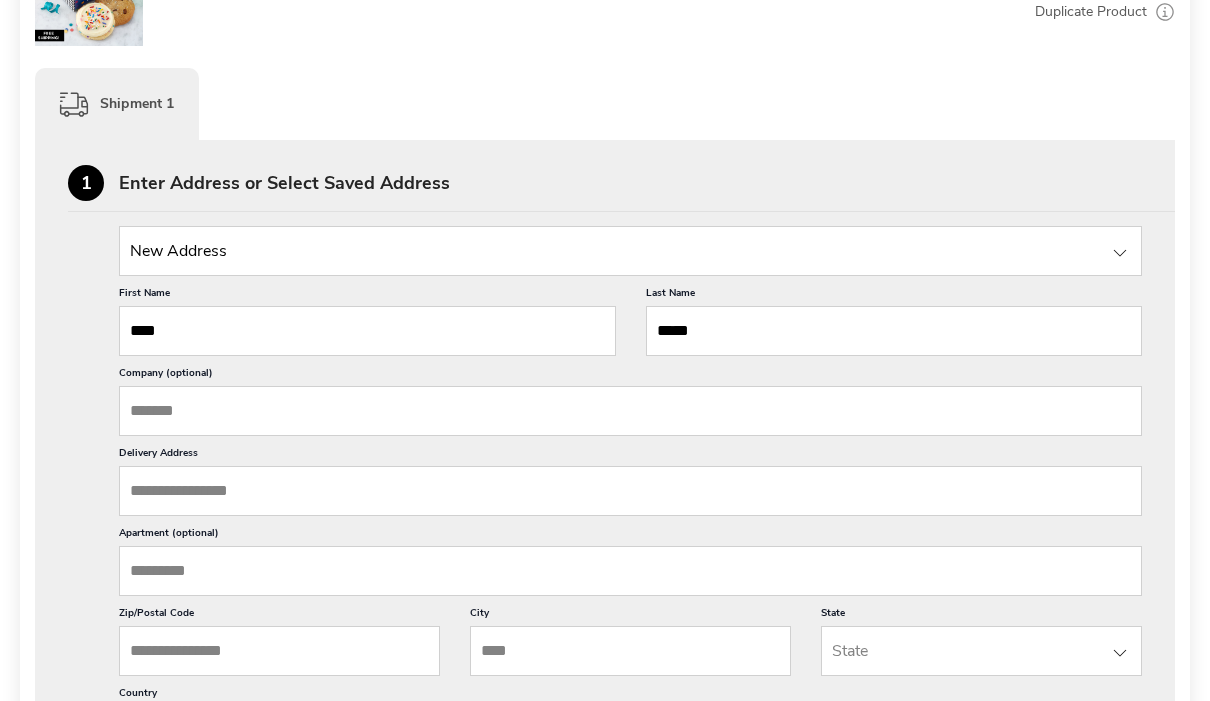 scroll, scrollTop: 443, scrollLeft: 0, axis: vertical 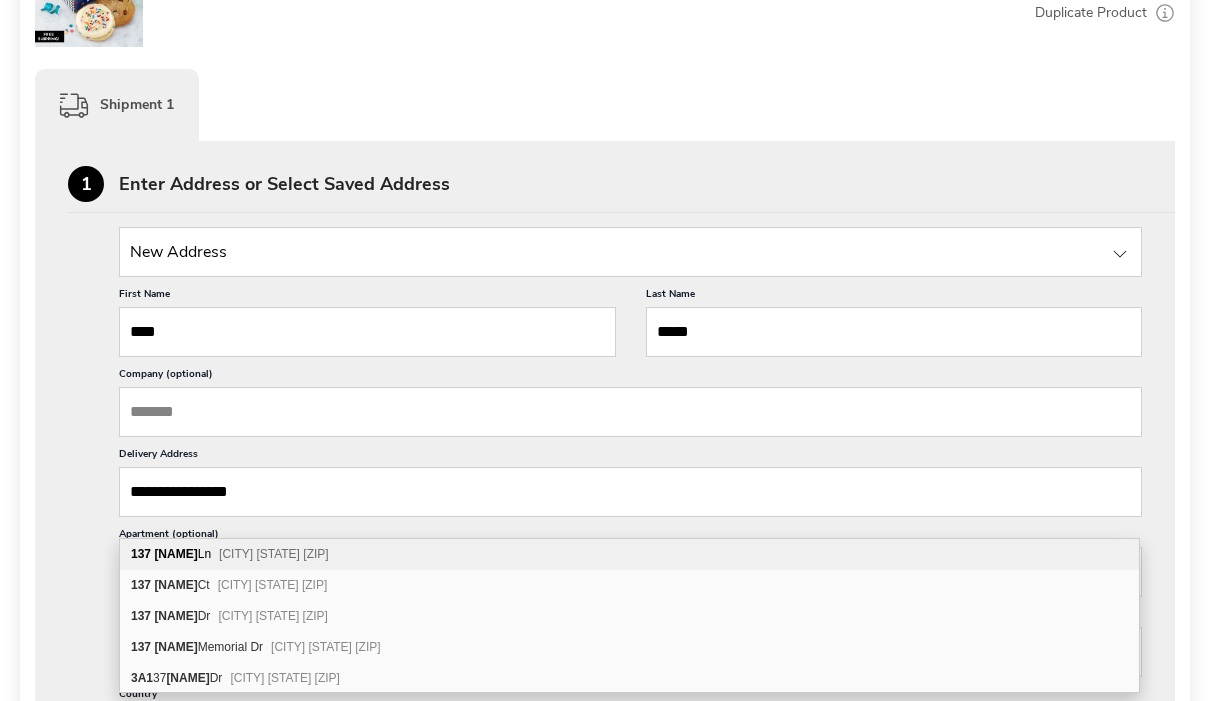 click on "[CITY] [STATE] [ZIP]" at bounding box center (274, 554) 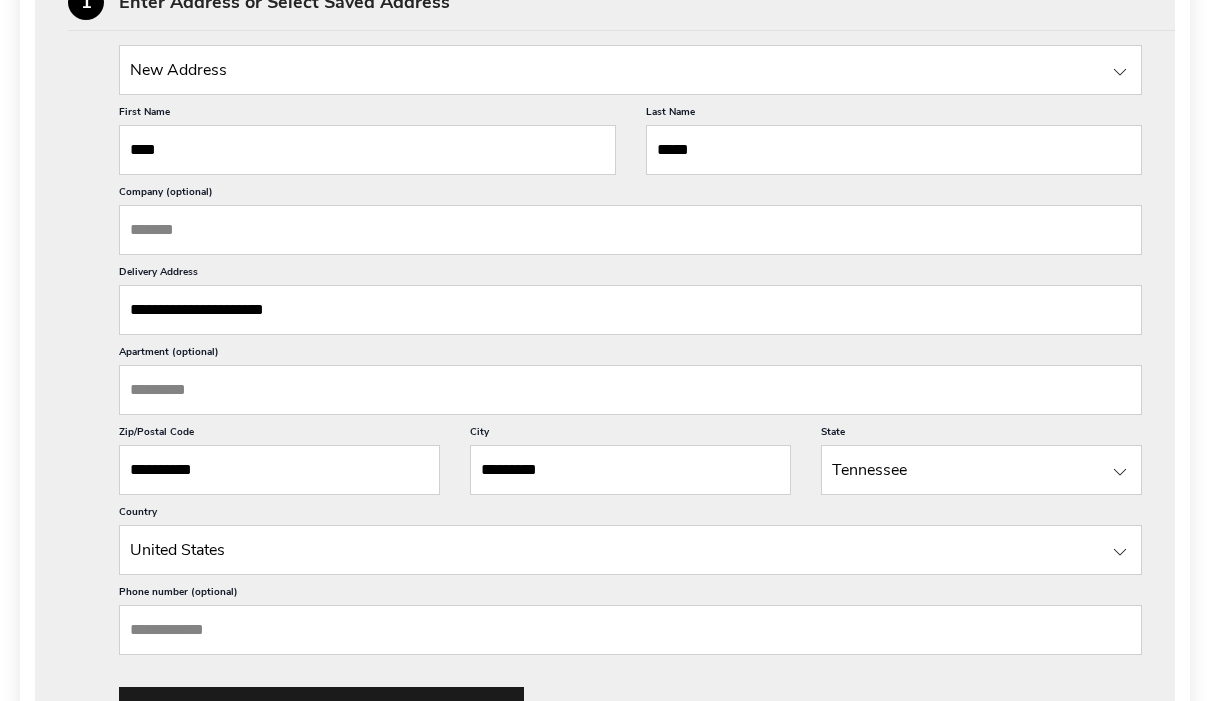 scroll, scrollTop: 625, scrollLeft: 0, axis: vertical 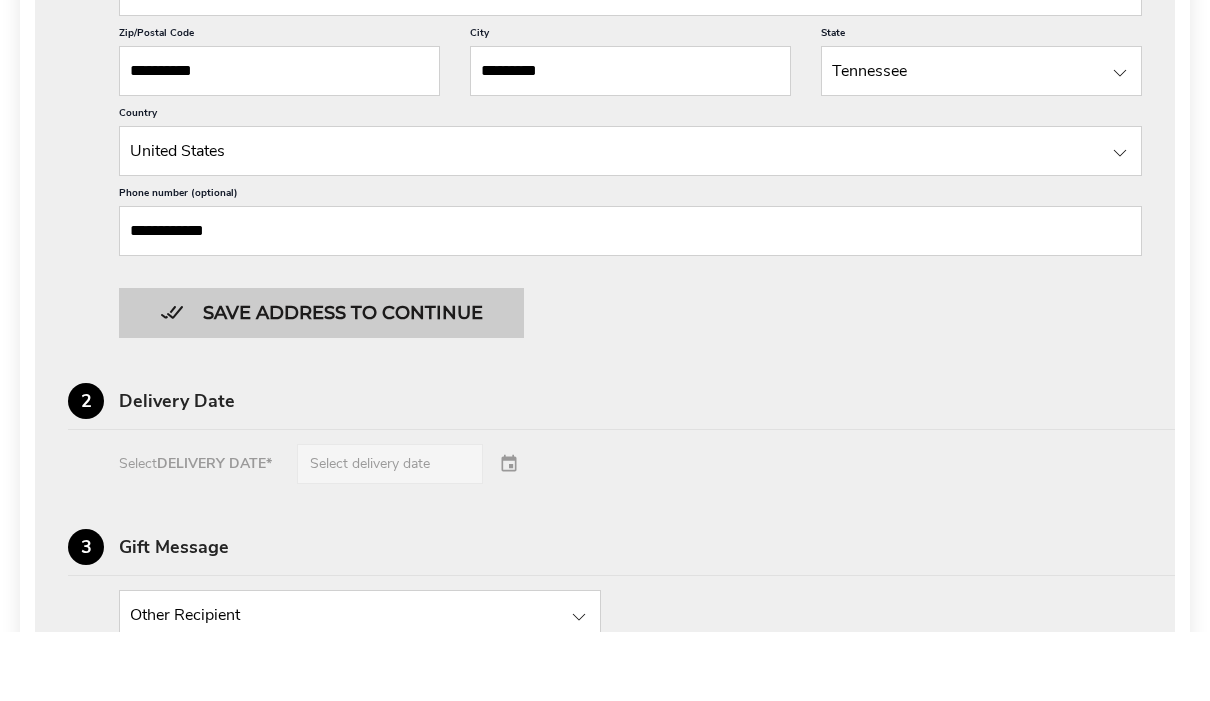 type on "**********" 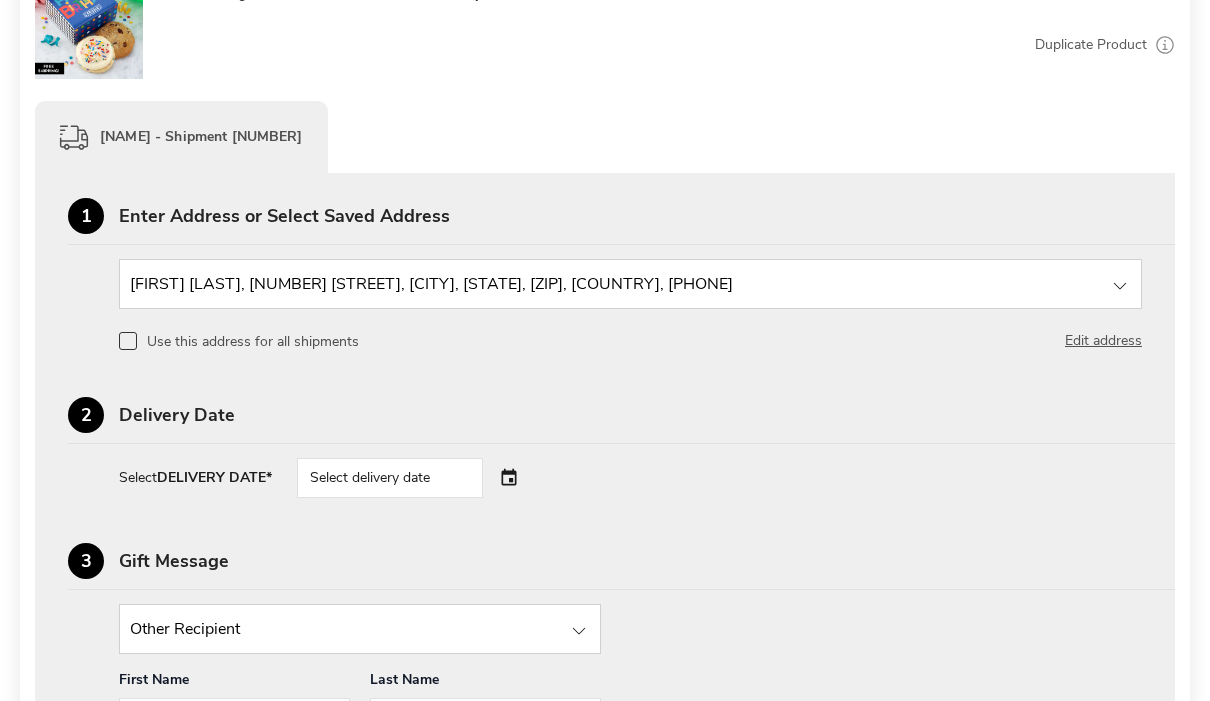 scroll, scrollTop: 410, scrollLeft: 0, axis: vertical 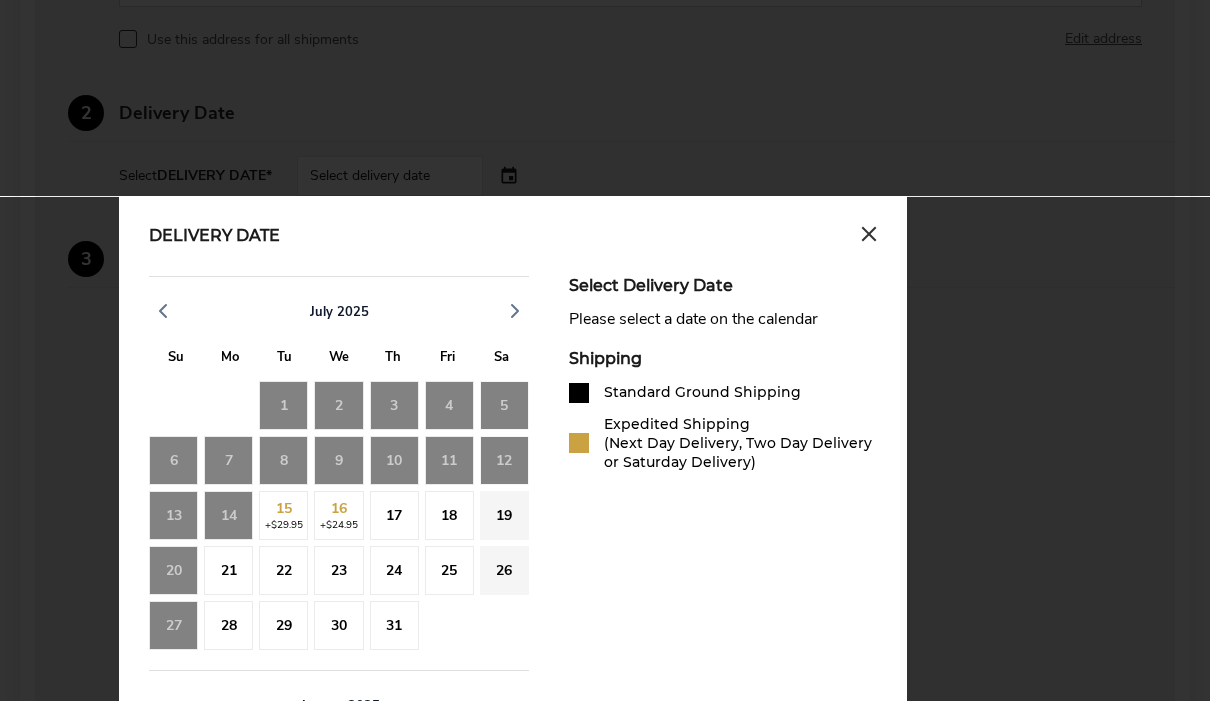 click on "19" 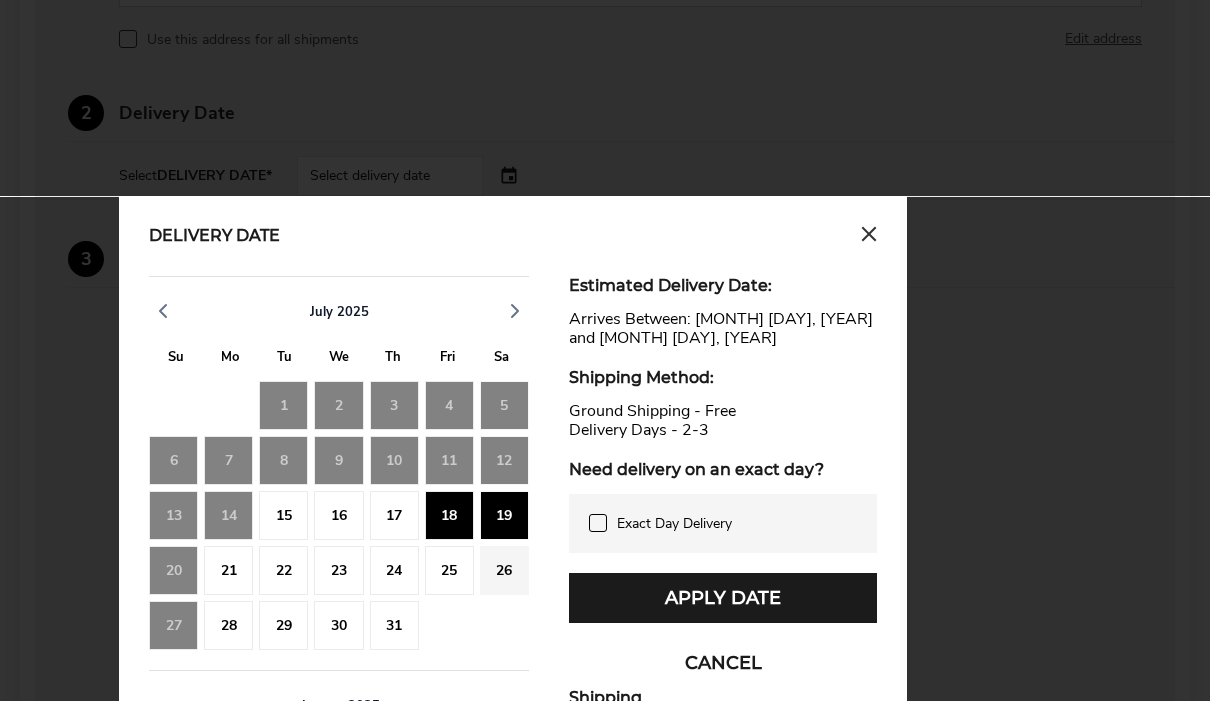 scroll, scrollTop: 713, scrollLeft: 0, axis: vertical 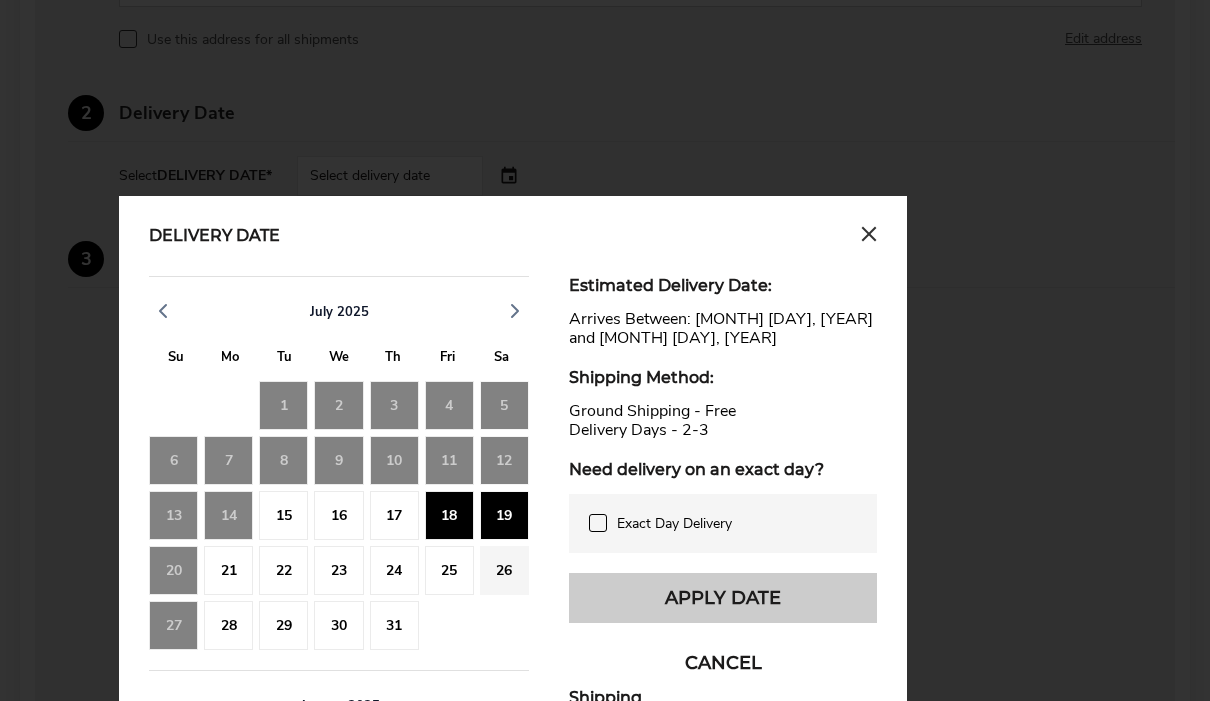 click on "Apply Date" at bounding box center [723, 598] 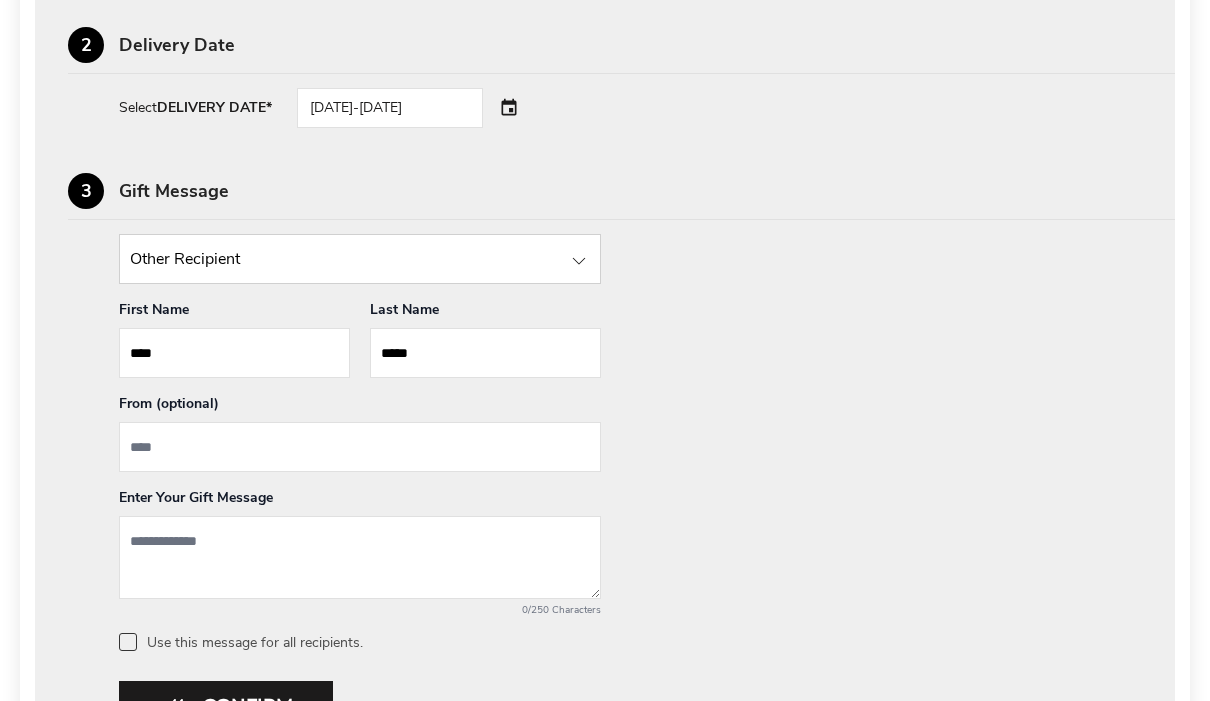 scroll, scrollTop: 781, scrollLeft: 0, axis: vertical 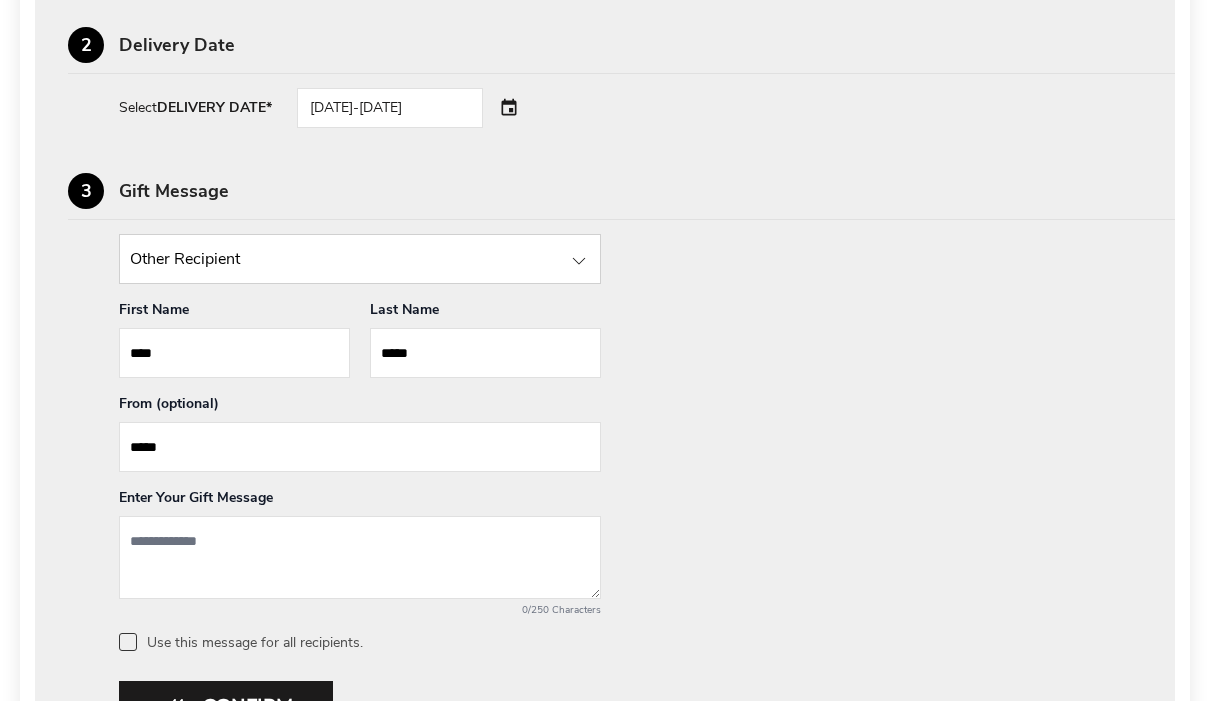 type on "*****" 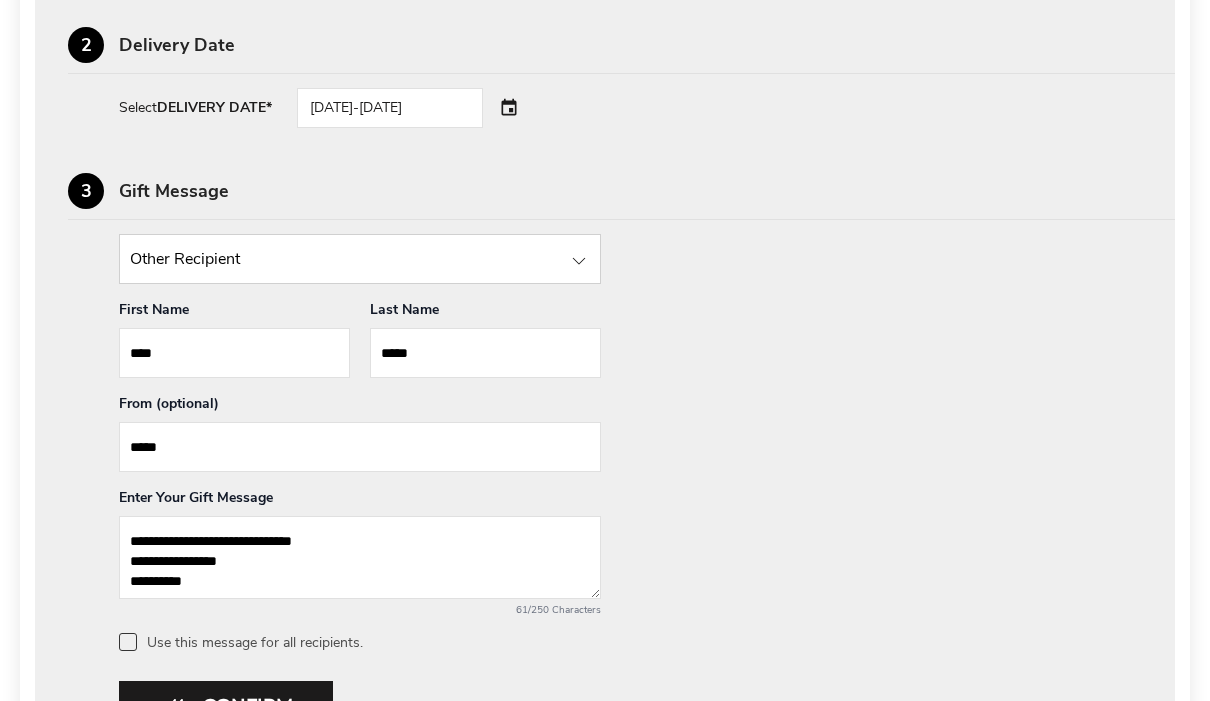 type on "**********" 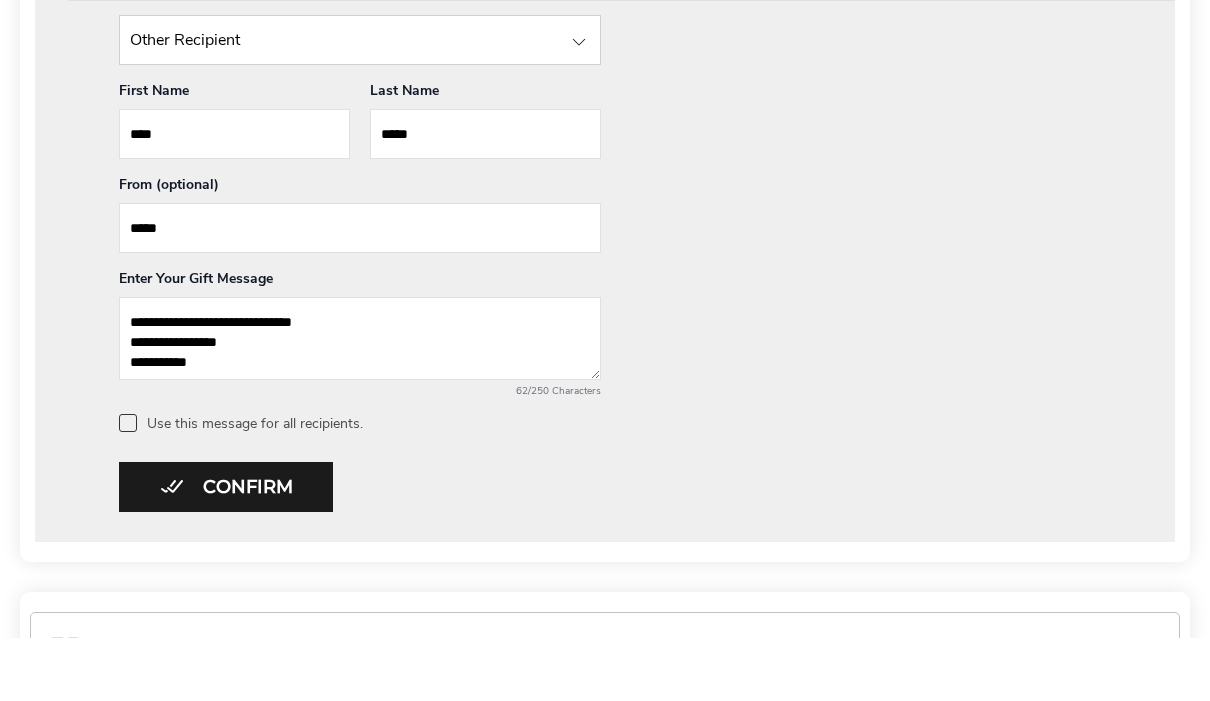 click on "Confirm" at bounding box center (226, 551) 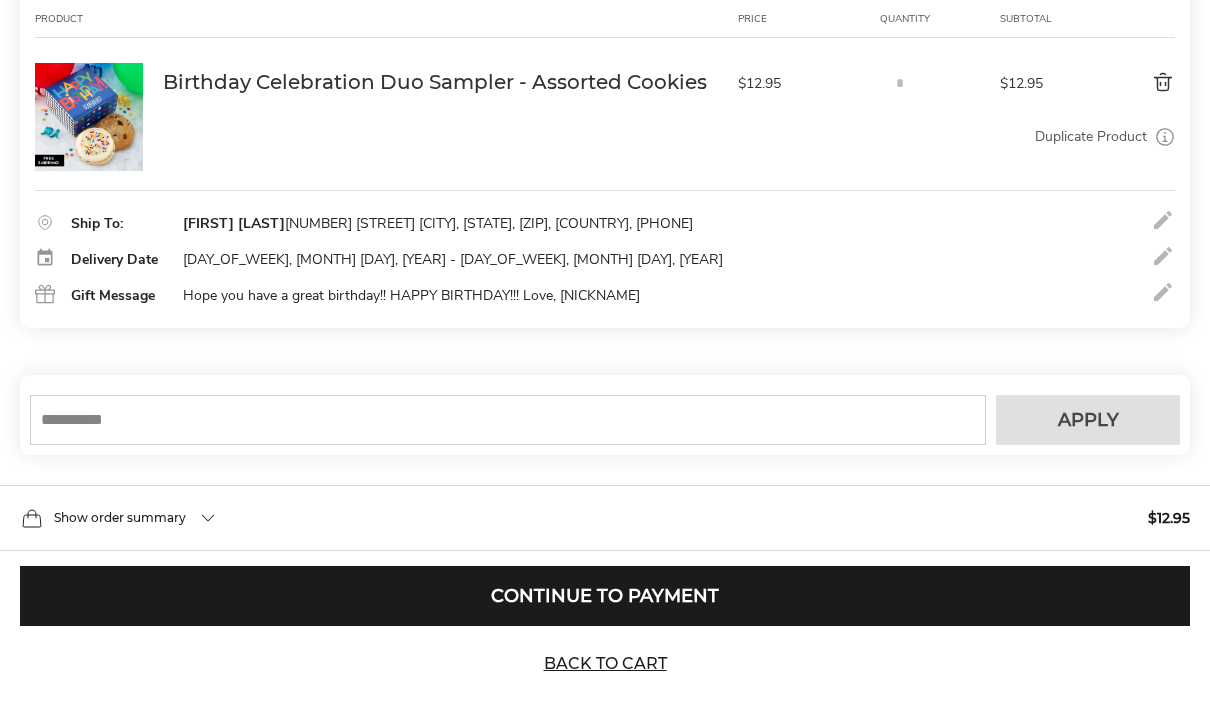 click on "Continue to Payment" at bounding box center [605, 596] 